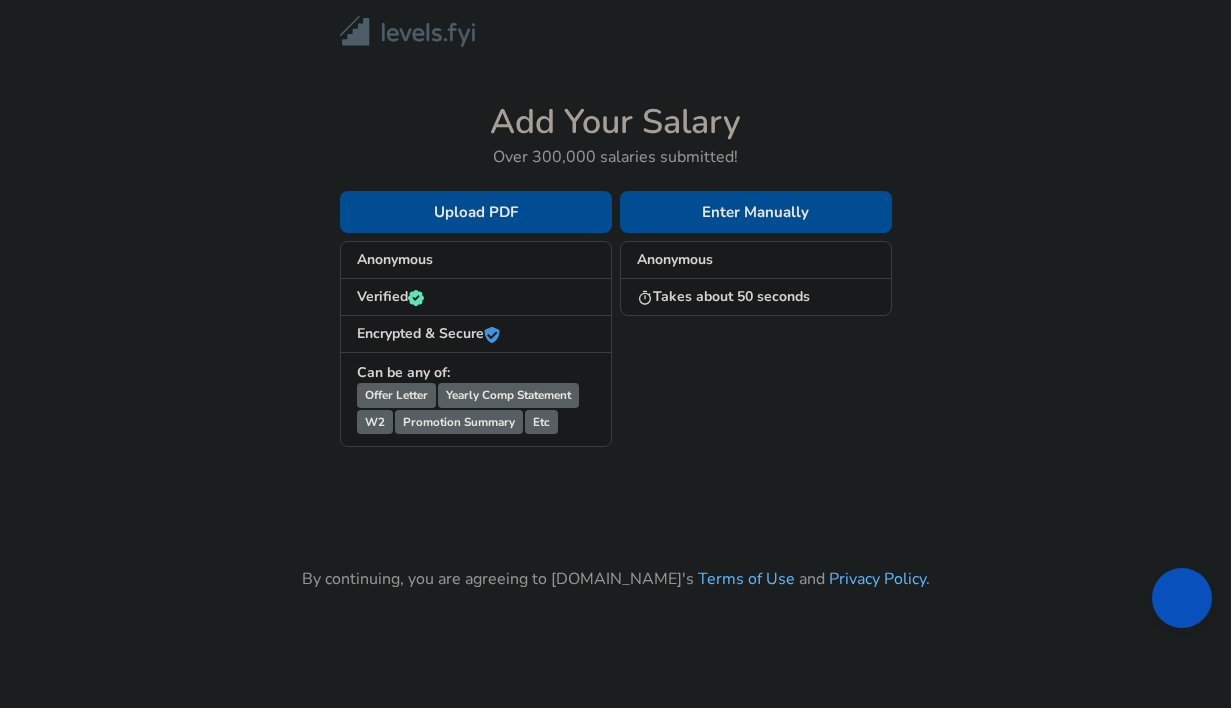scroll, scrollTop: 0, scrollLeft: 0, axis: both 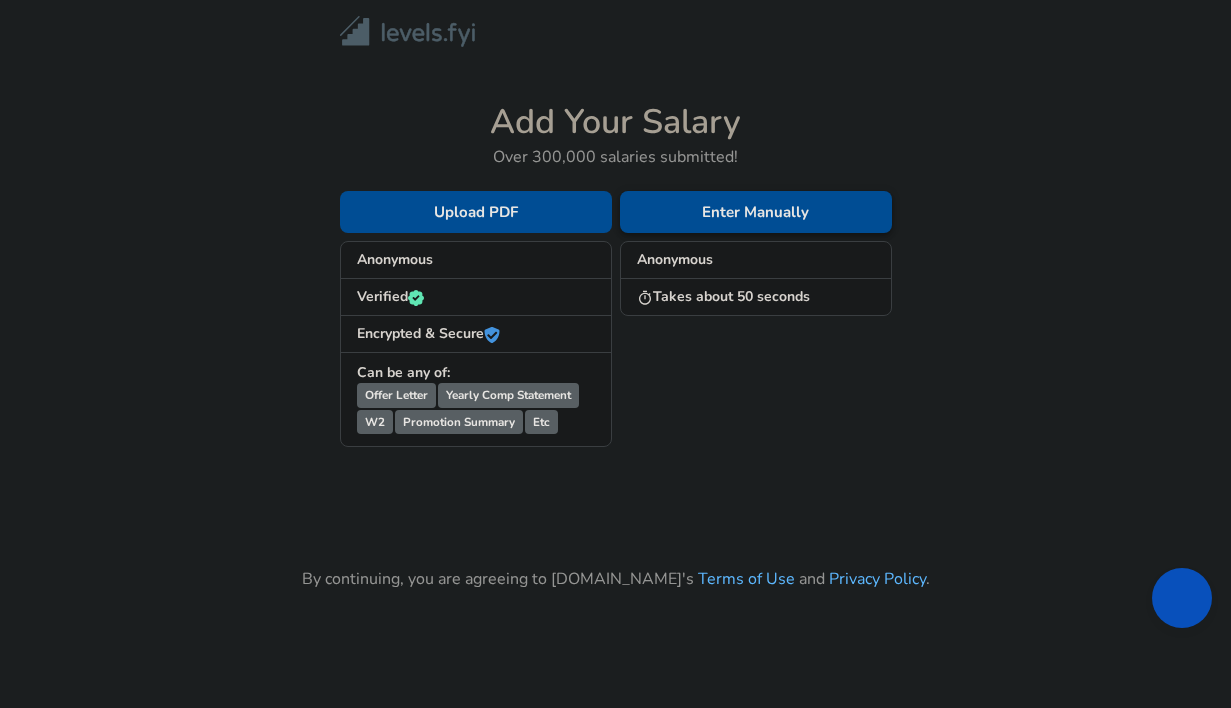click on "Enter Manually" at bounding box center (756, 212) 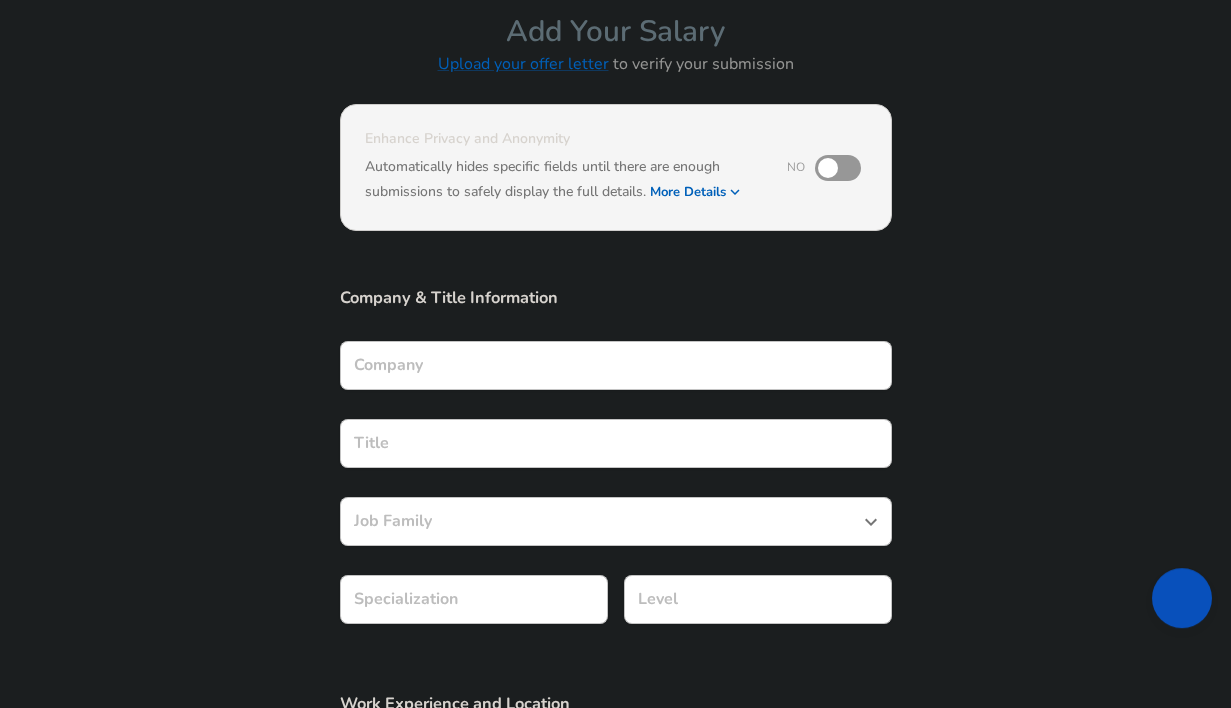 scroll, scrollTop: 108, scrollLeft: 0, axis: vertical 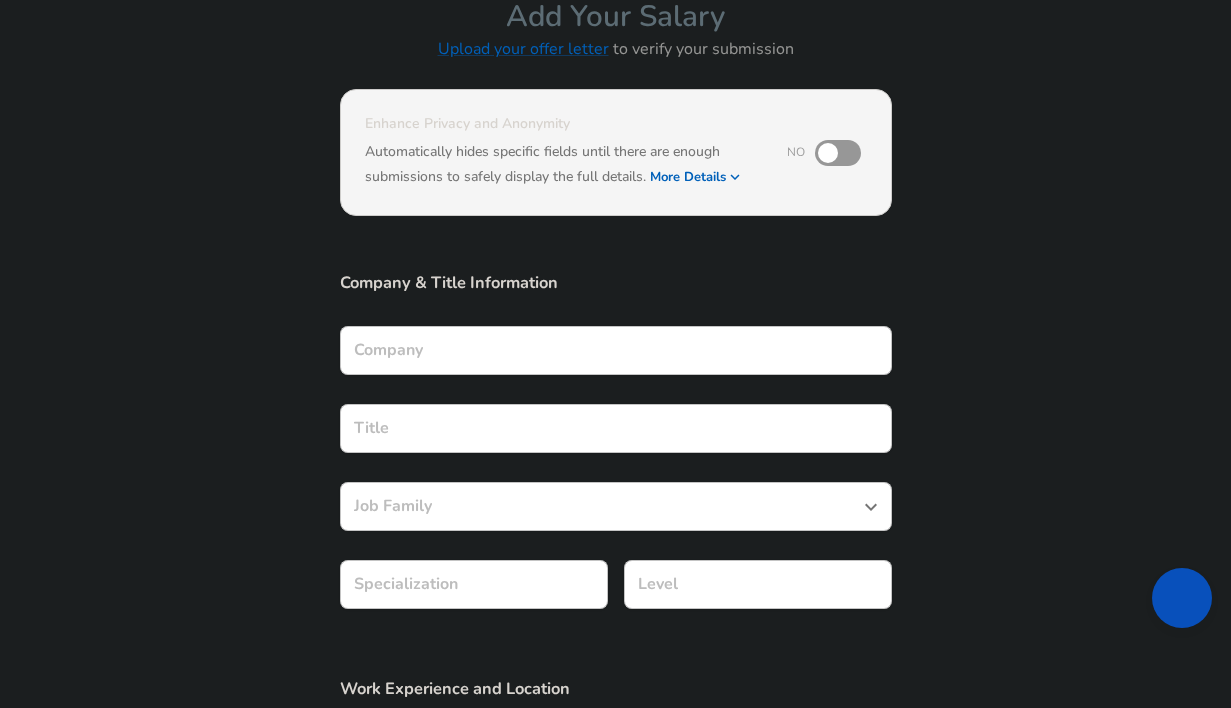 click at bounding box center [828, 153] 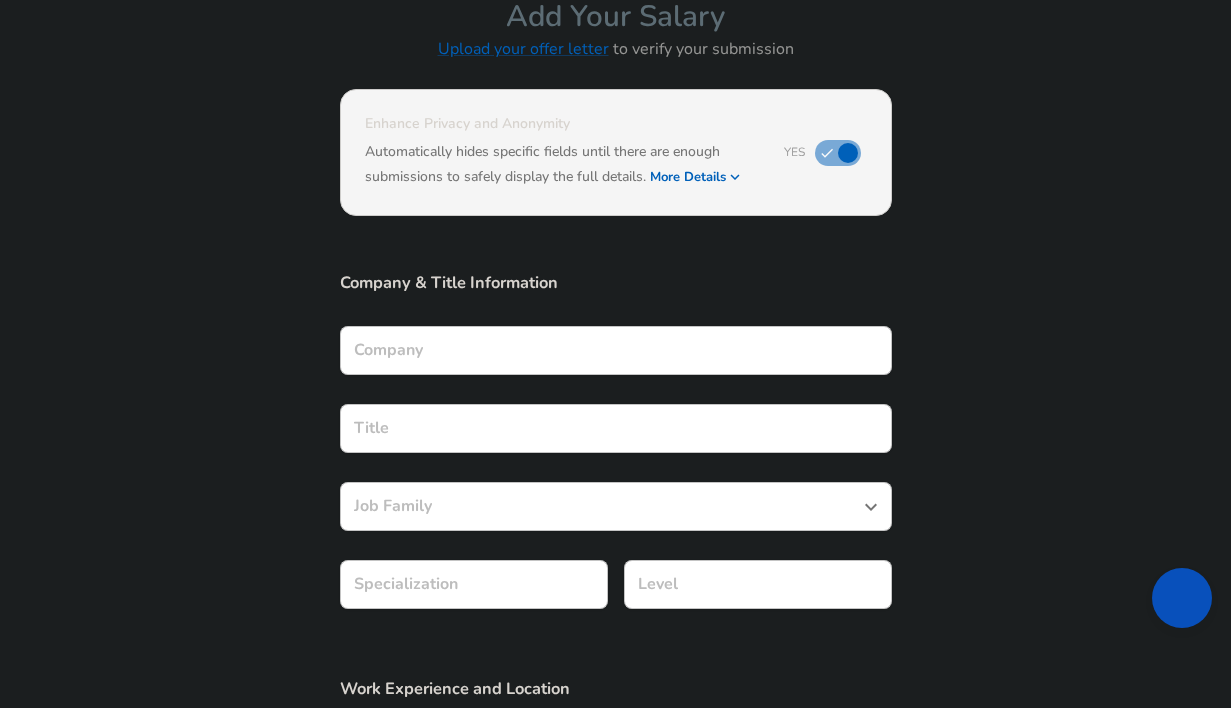 click 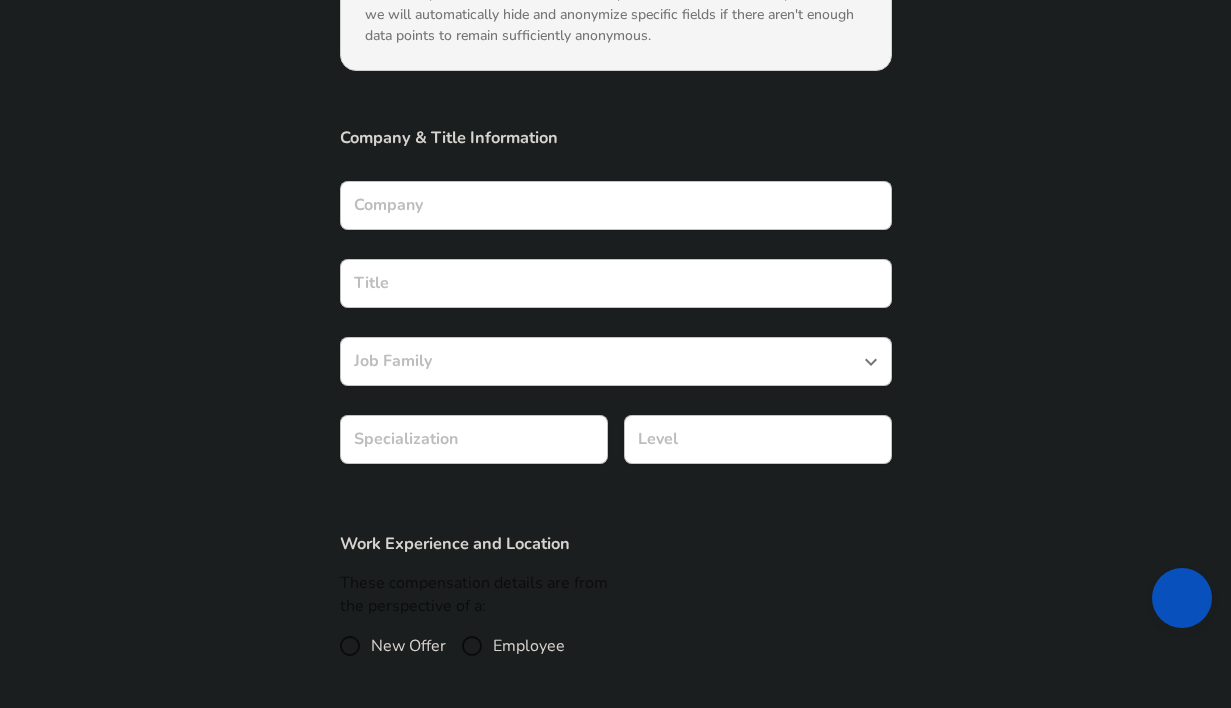 click on "Company" at bounding box center [616, 205] 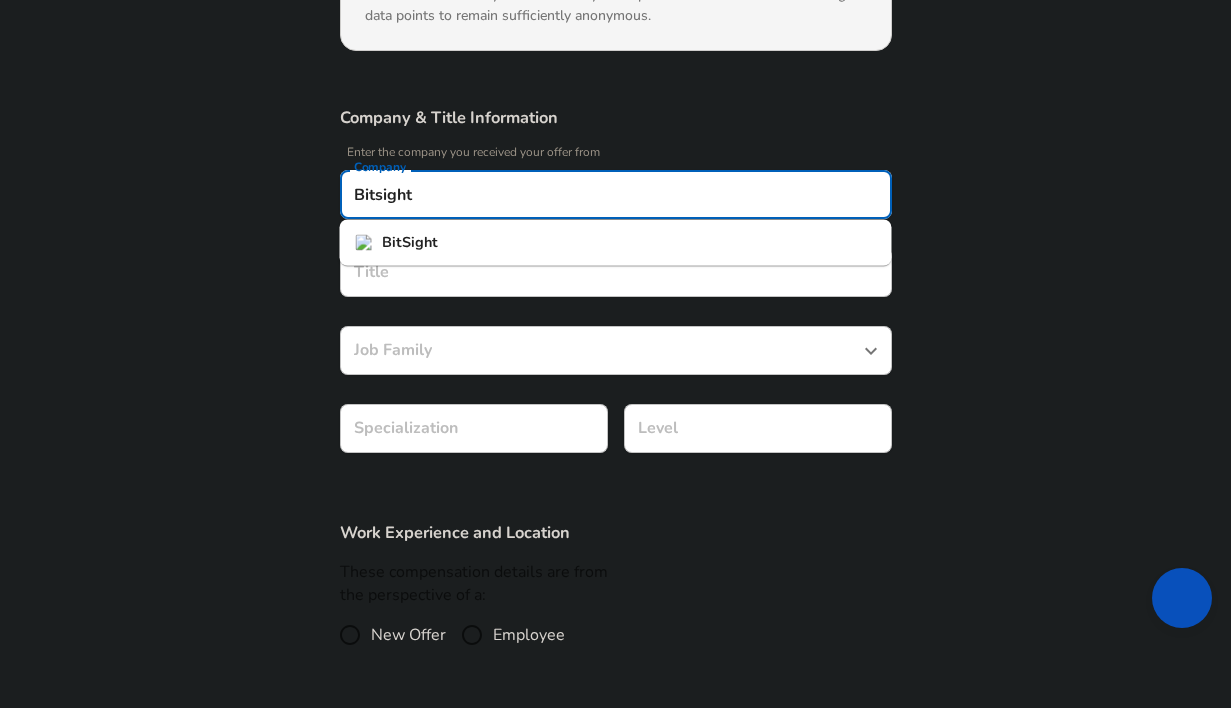 click on "BitSight" at bounding box center [616, 243] 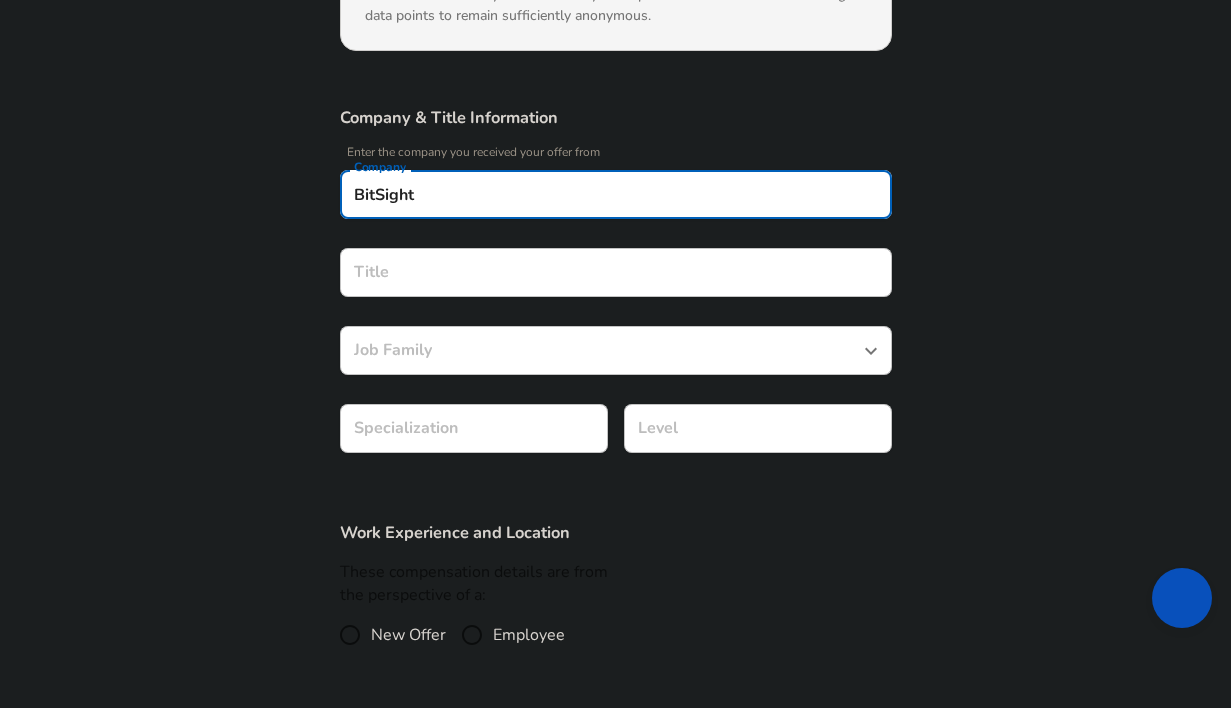type on "BitSight" 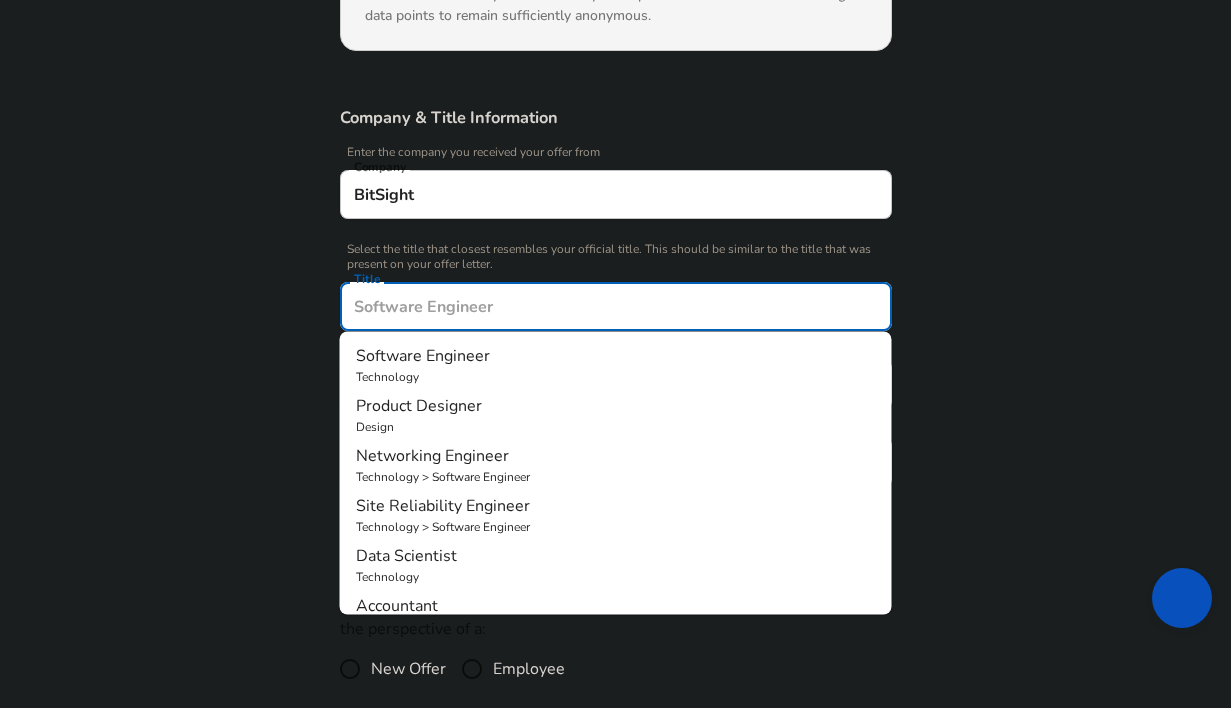 click on "Title" at bounding box center (616, 306) 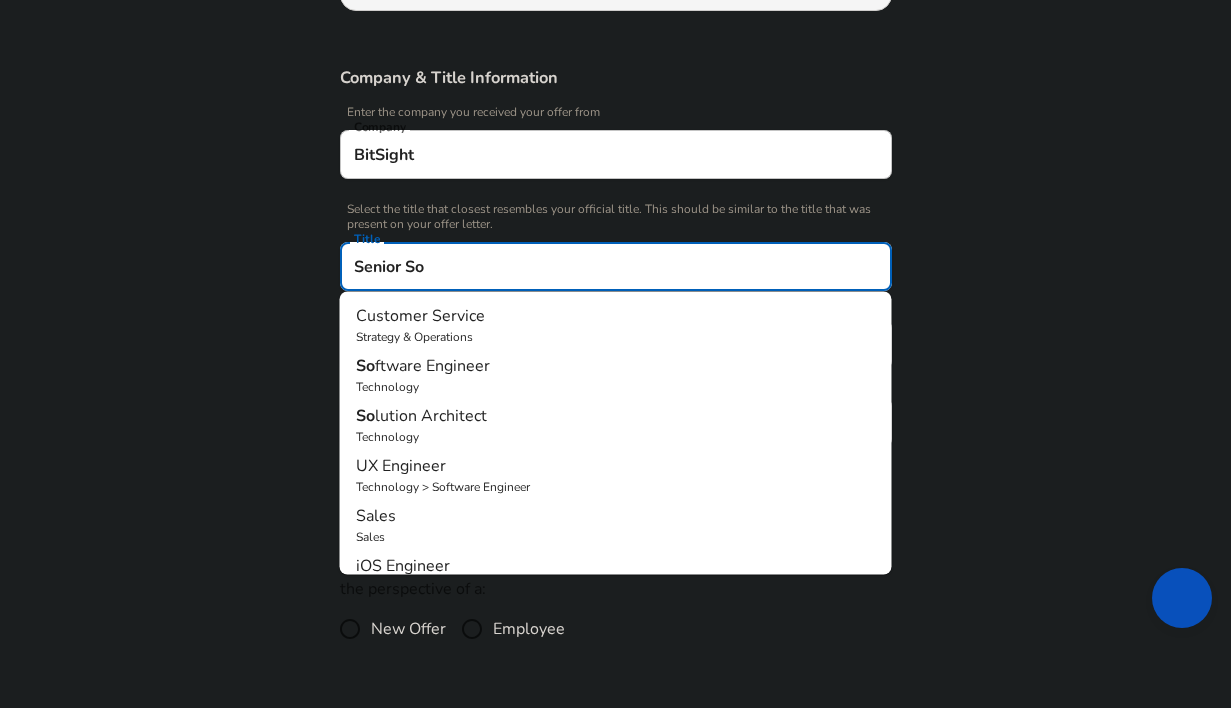 paste on "[EMAIL_ADDRESS][DOMAIN_NAME]" 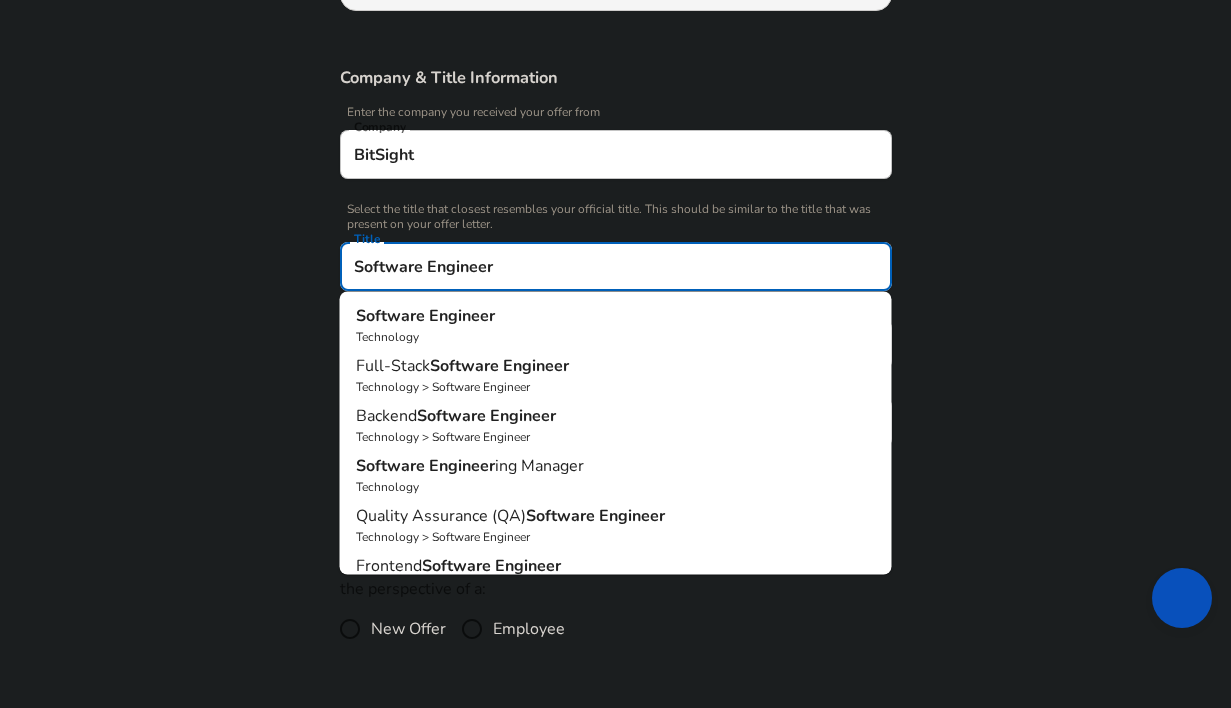 drag, startPoint x: 379, startPoint y: 262, endPoint x: 369, endPoint y: 267, distance: 11.18034 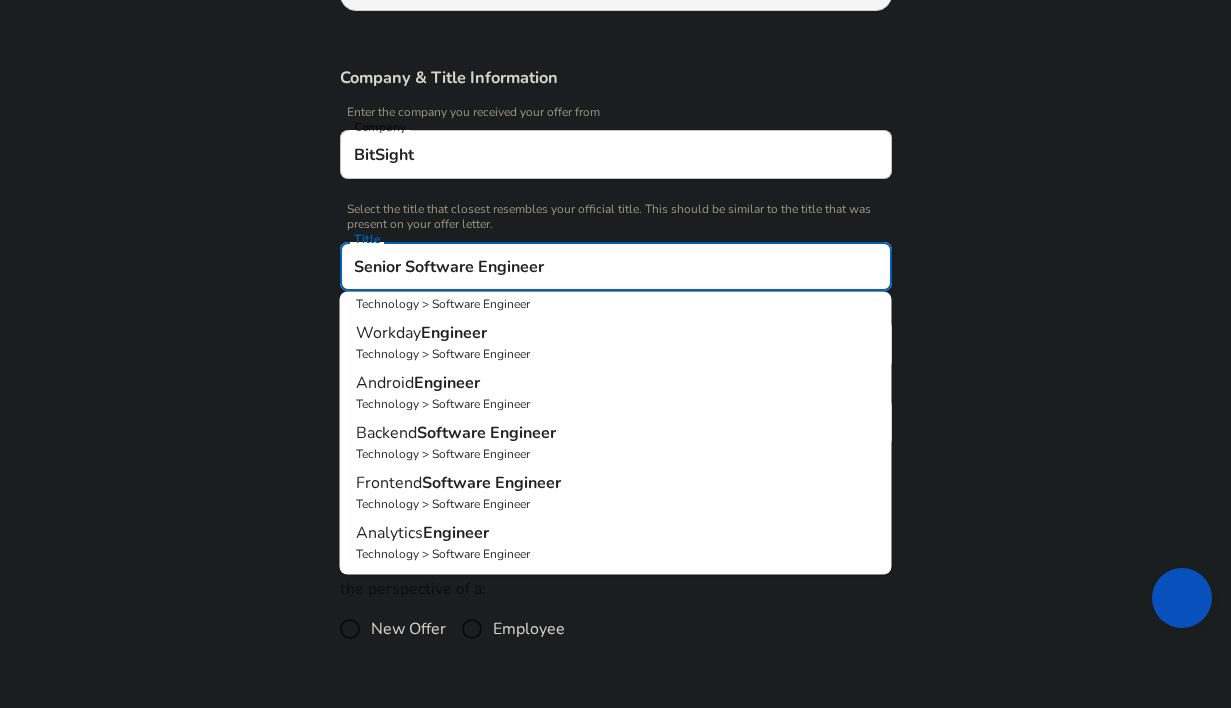 scroll, scrollTop: 0, scrollLeft: 0, axis: both 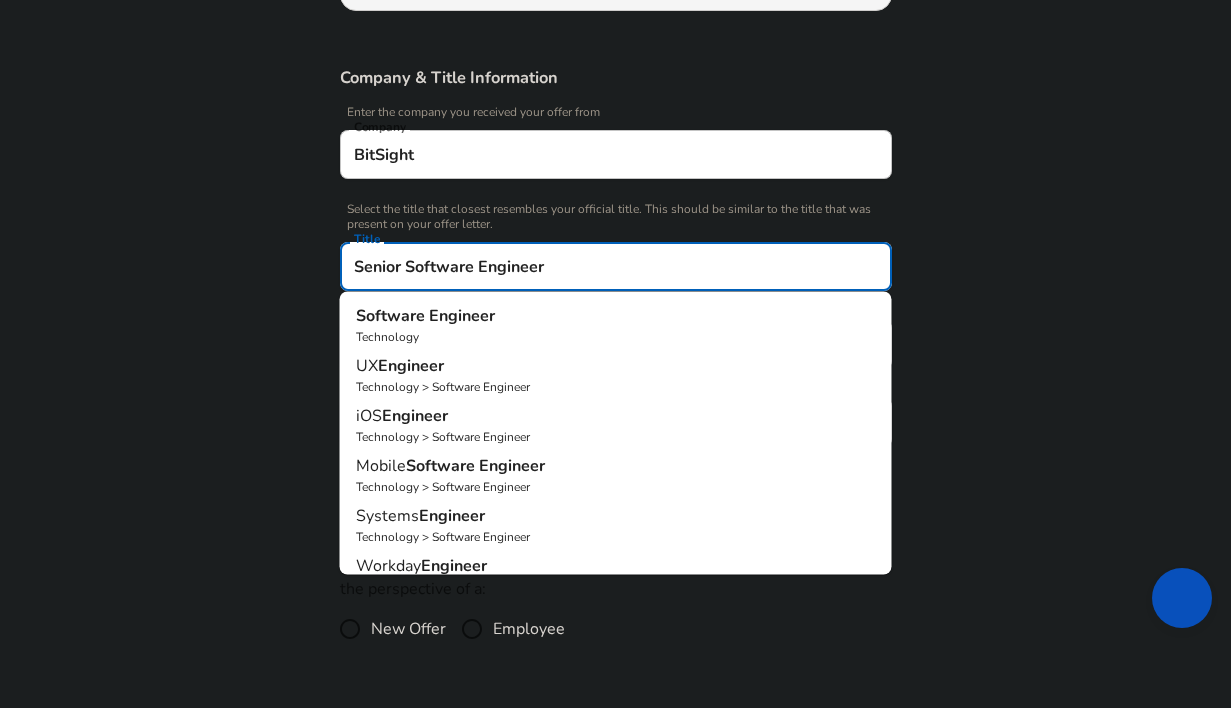 click on "Software     Engineer" at bounding box center [616, 316] 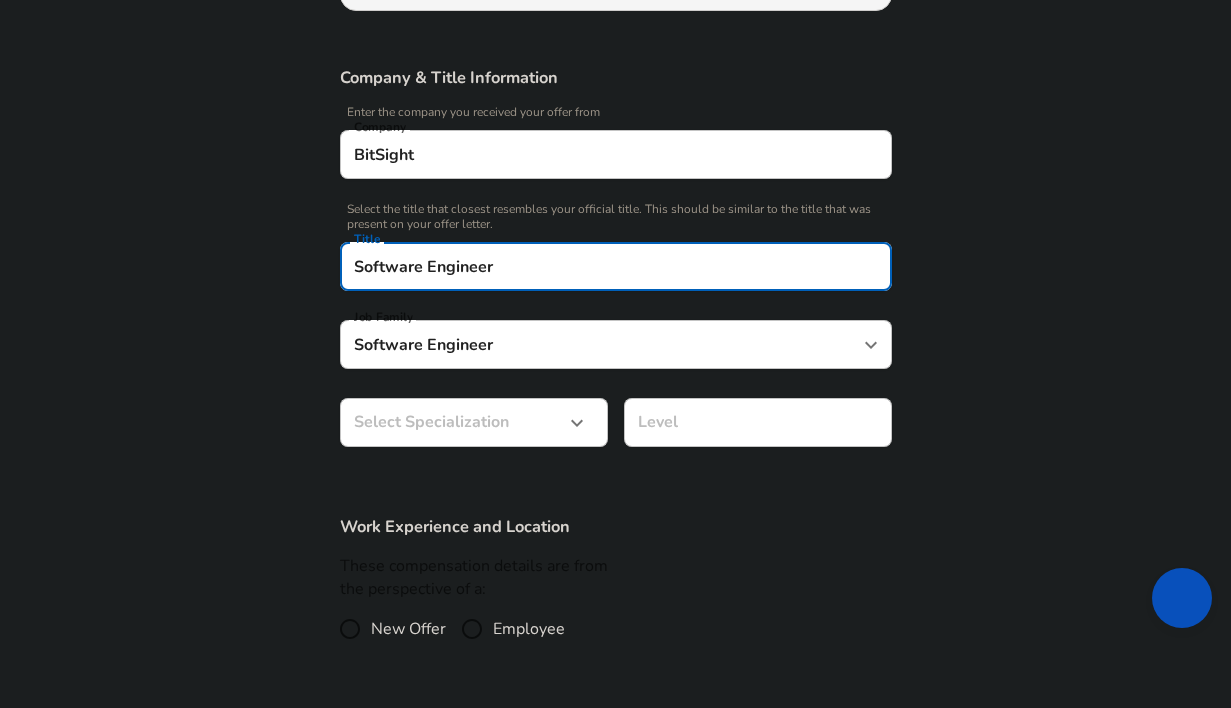 type on "Software Engineer" 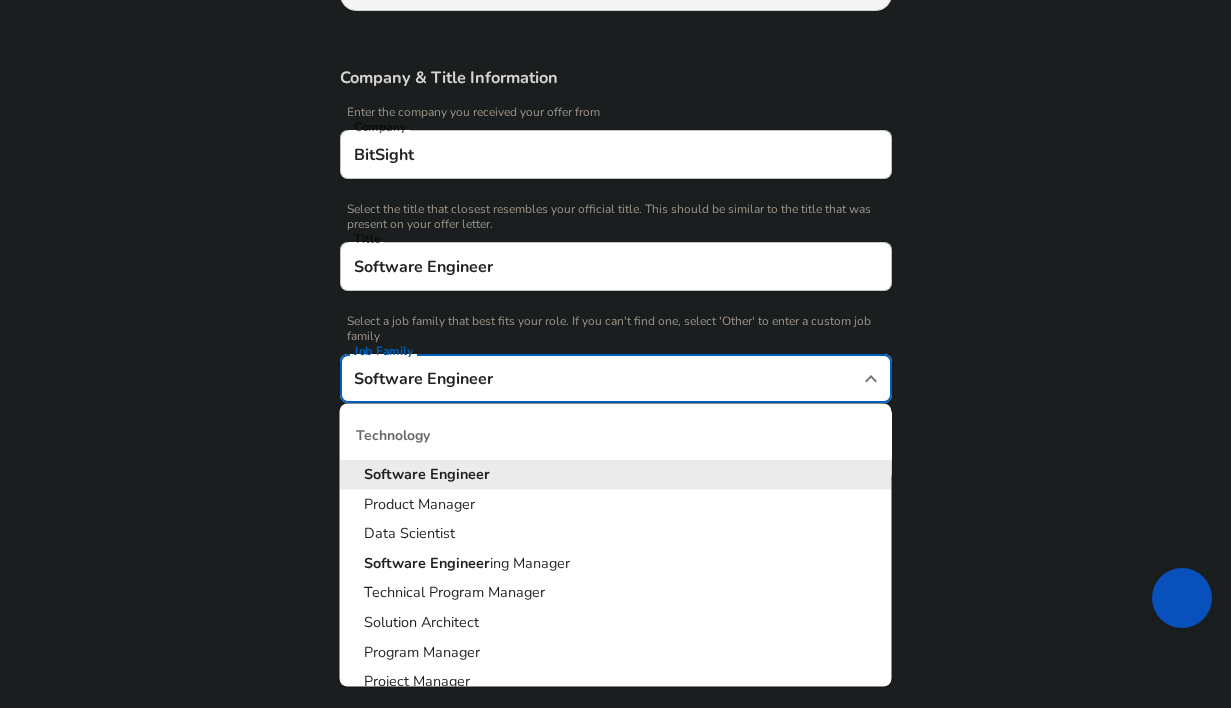 scroll, scrollTop: 424, scrollLeft: 0, axis: vertical 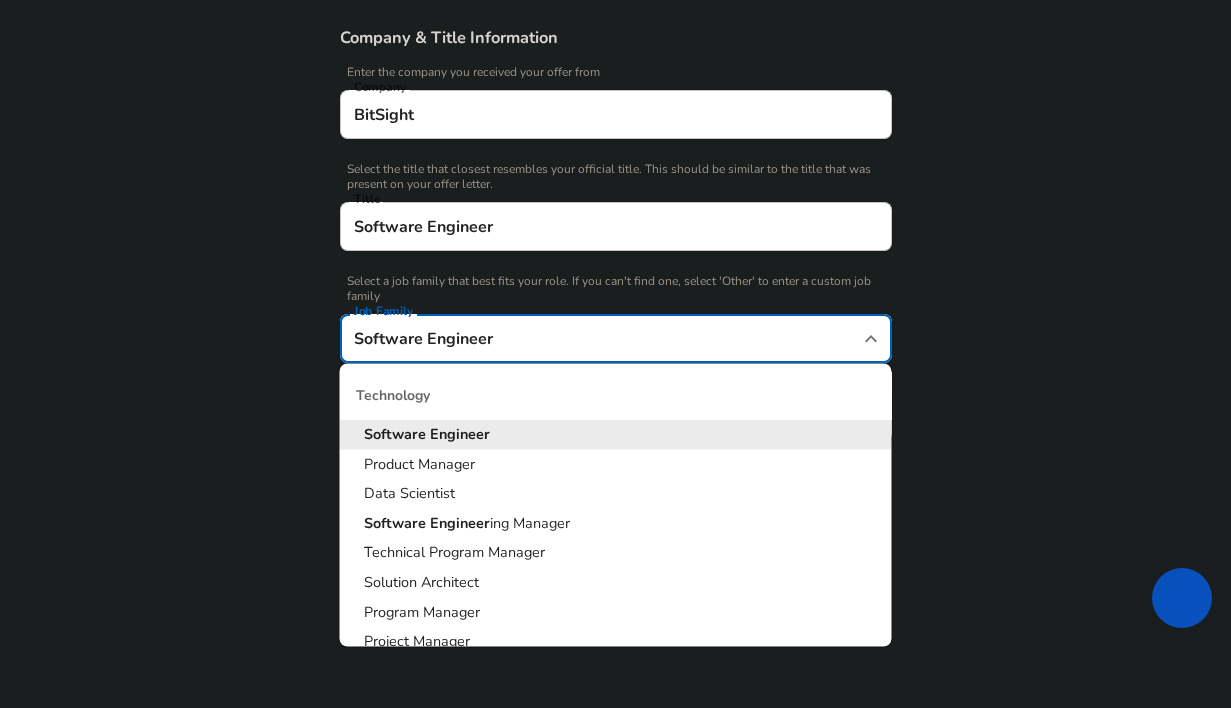 click on "Software     Engineer" at bounding box center (616, 435) 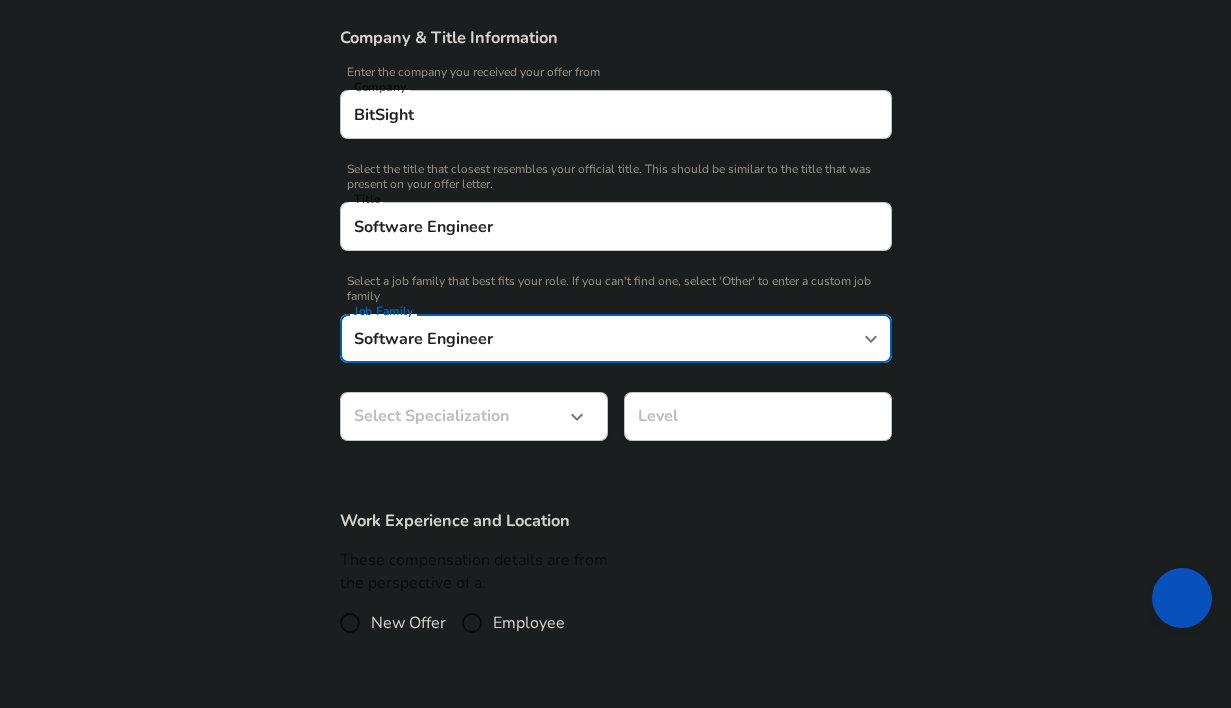 click on "Software Engineer" at bounding box center [616, 226] 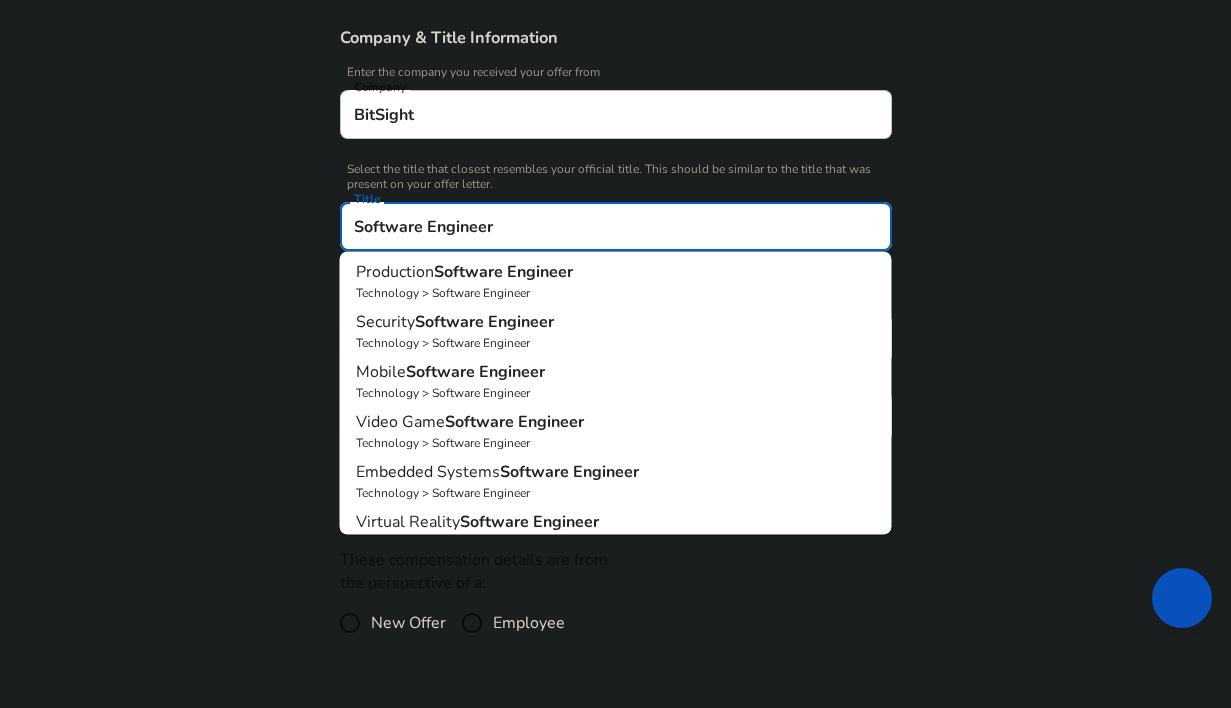 scroll, scrollTop: 433, scrollLeft: 0, axis: vertical 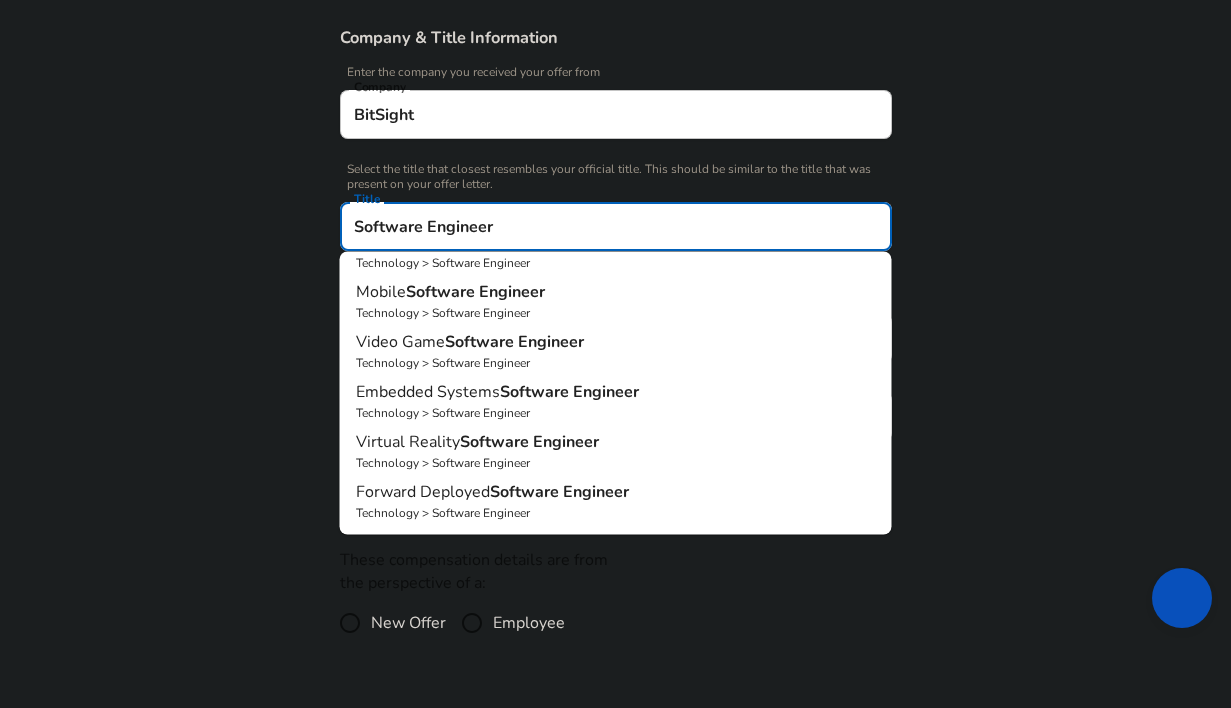 click on "Company & Title Information   Enter the company you received your offer from Company BitSight Company   Select the title that closest resembles your official title. This should be similar to the title that was present on your offer letter. Title Software Engineer Title Software     Engineer Technology Full-Stack  Software     Engineer Technology > Software Engineer Backend  Software     Engineer Technology > Software Engineer Software     Engineer ing Manager Technology Quality Assurance (QA)  Software     Engineer Technology > Software Engineer Frontend  Software     Engineer Technology > Software Engineer DevOps  Engineer Technology > Software Engineer  >  ( Production Software Engineer ) Production  Software     Engineer Technology > Software Engineer Security  Software     Engineer Technology > Software Engineer Mobile  Software     Engineer Technology > Software Engineer Video Game  Software     Engineer Technology > Software Engineer Embedded Systems  Software     Engineer Virtual Reality  Software" at bounding box center (615, 244) 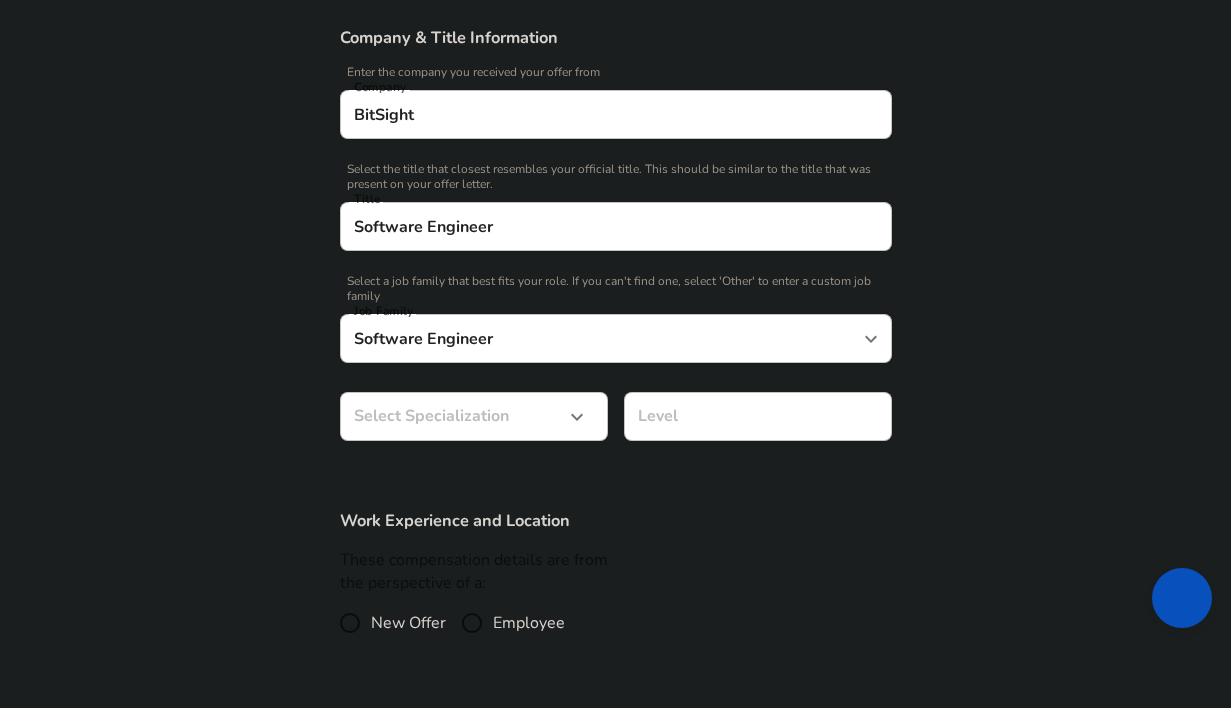 click on "Restart Add Your Salary Upload your offer letter   to verify your submission Enhance Privacy and Anonymity Yes Automatically hides specific fields until there are enough submissions to safely display the full details.   More Details Based on your submission and the data points that we have already collected, we will automatically hide and anonymize specific fields if there aren't enough data points to remain sufficiently anonymous. Company & Title Information   Enter the company you received your offer from Company BitSight Company   Select the title that closest resembles your official title. This should be similar to the title that was present on your offer letter. Title Software Engineer Title   Select a job family that best fits your role. If you can't find one, select 'Other' to enter a custom job family Job Family Software Engineer Job Family Select Specialization ​ Select Specialization Level Level Work Experience and Location These compensation details are from the perspective of a: New Offer" at bounding box center [615, -70] 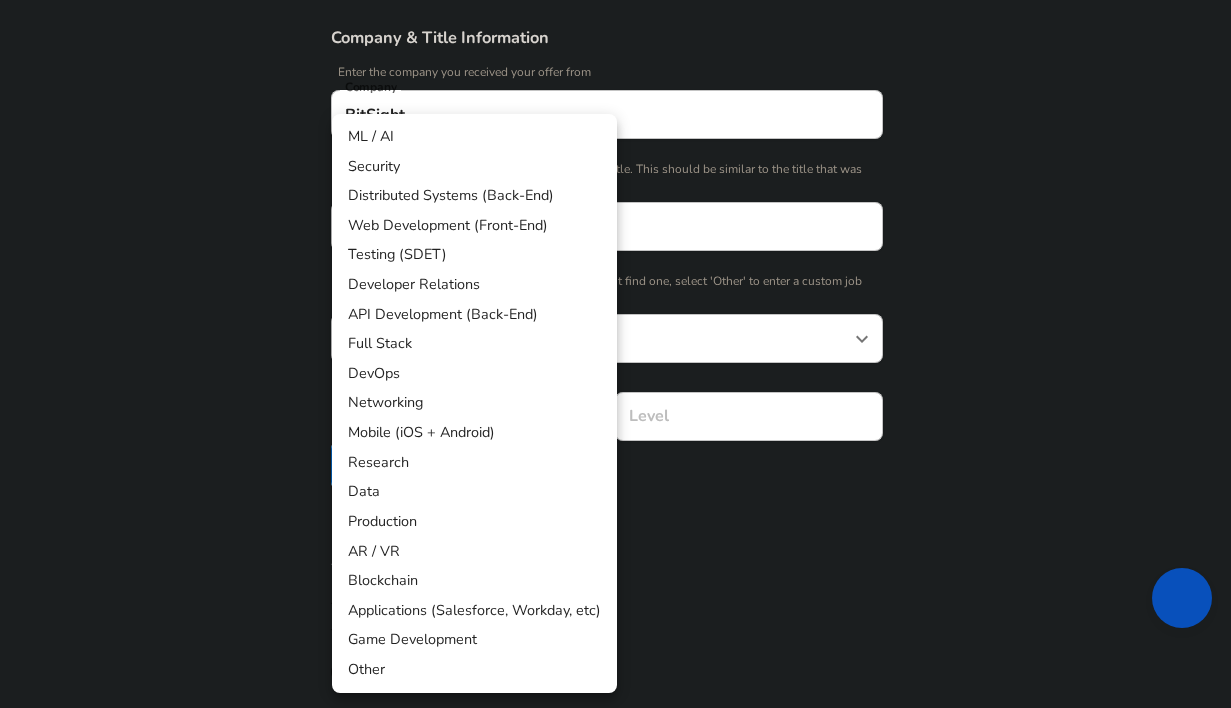 scroll, scrollTop: 484, scrollLeft: 0, axis: vertical 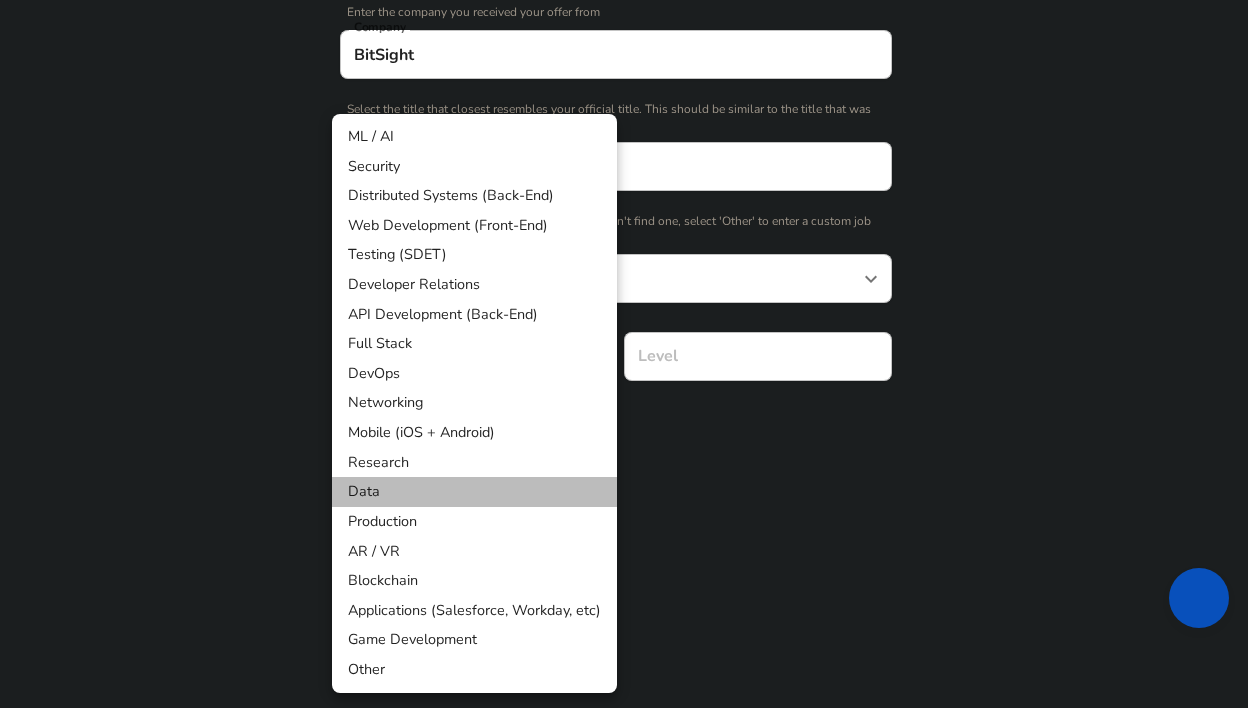 click on "Data" at bounding box center (474, 492) 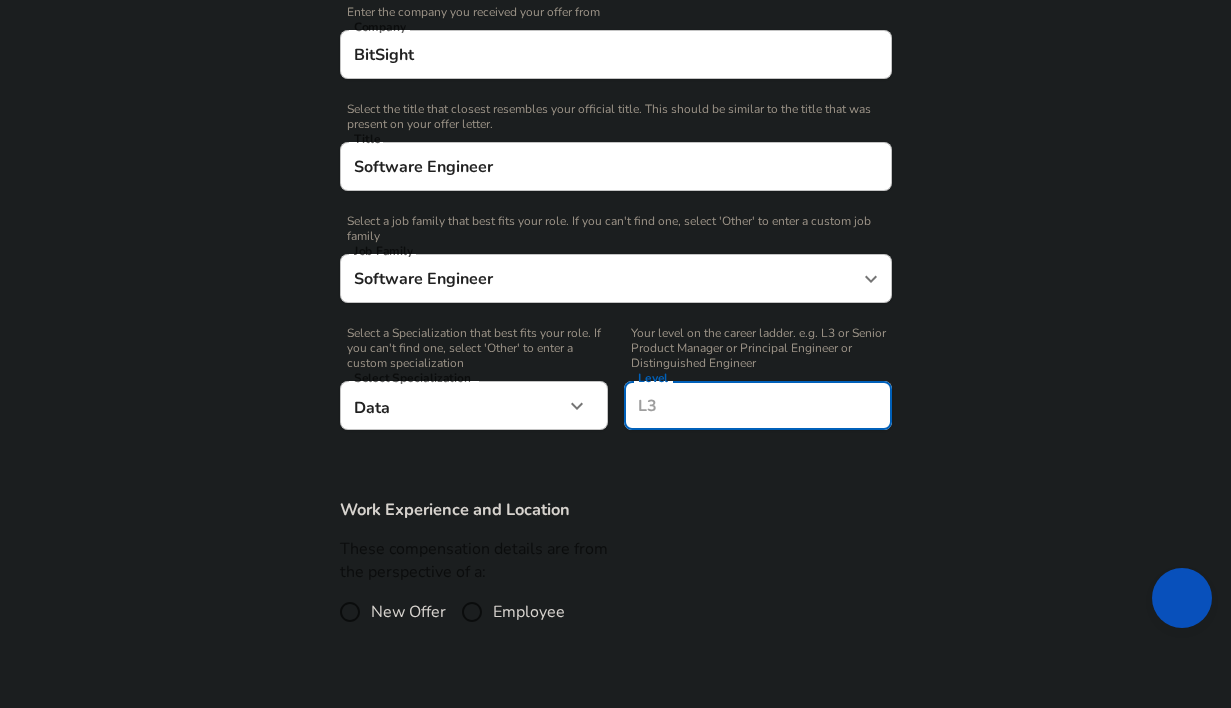 scroll, scrollTop: 524, scrollLeft: 0, axis: vertical 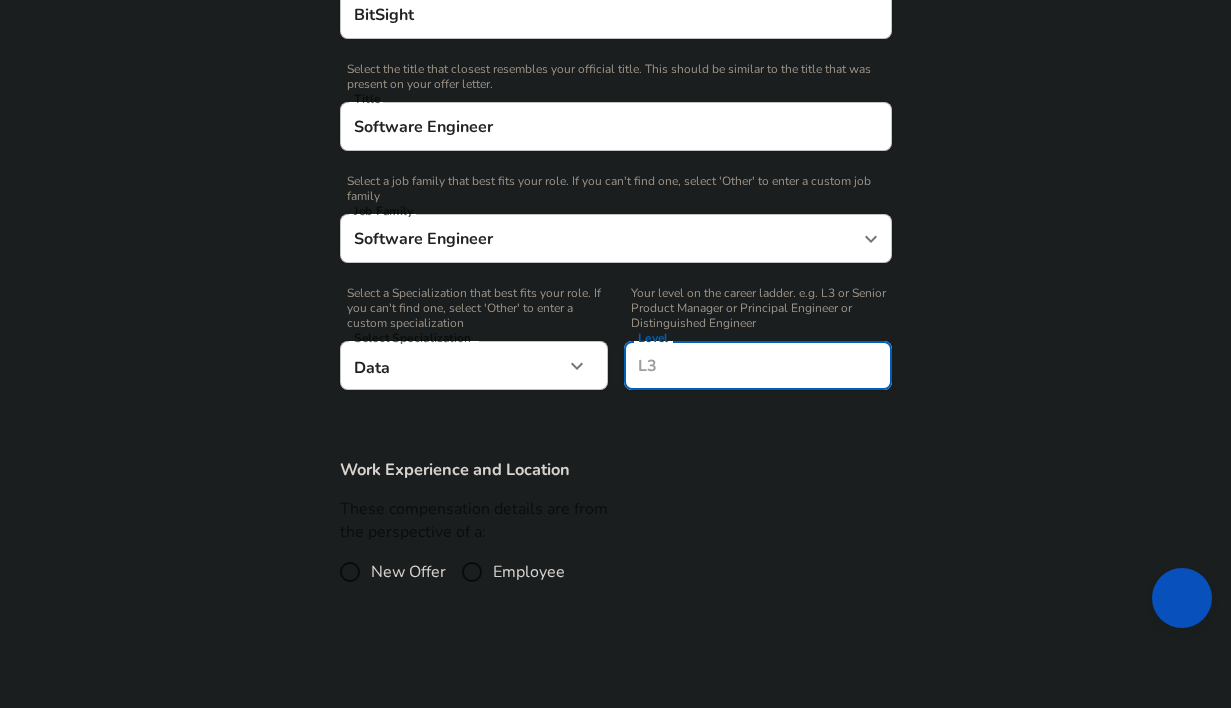 click on "Level" at bounding box center [758, 365] 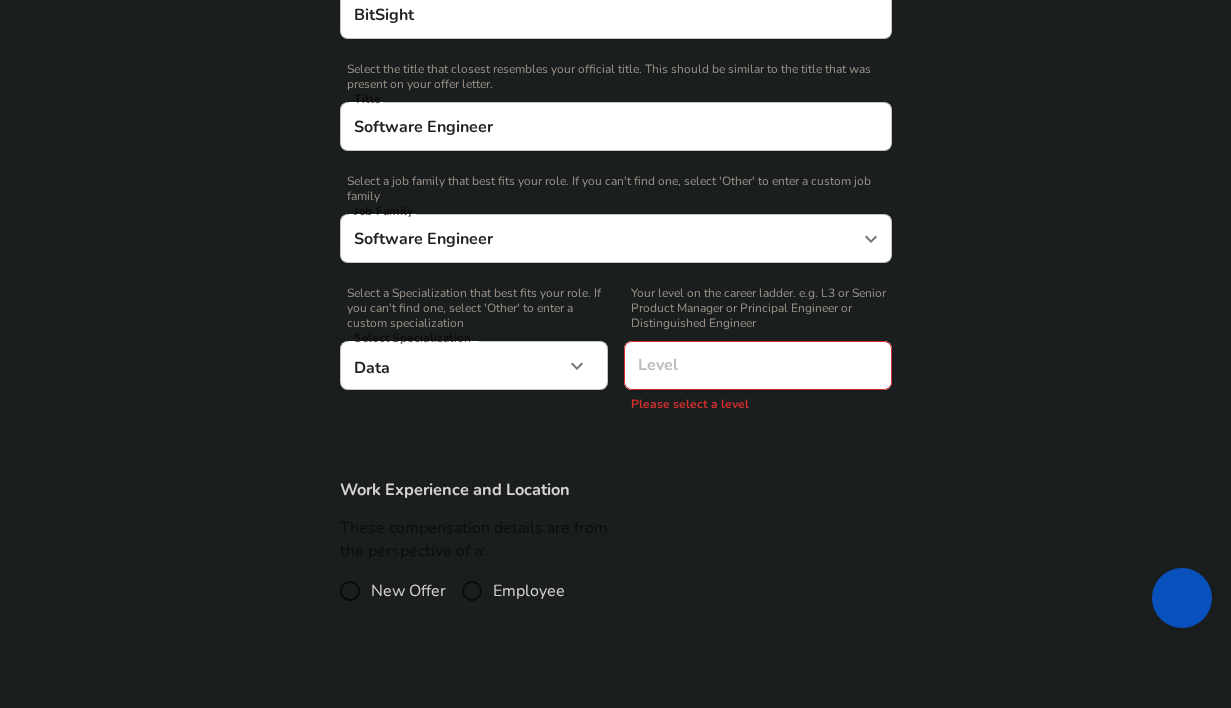 click on "Enhance Privacy and Anonymity Yes Automatically hides specific fields until there are enough submissions to safely display the full details.   More Details Based on your submission and the data points that we have already collected, we will automatically hide and anonymize specific fields if there aren't enough data points to remain sufficiently anonymous. Company & Title Information   Enter the company you received your offer from Company BitSight Company   Select the title that closest resembles your official title. This should be similar to the title that was present on your offer letter. Title Software Engineer Title   Select a job family that best fits your role. If you can't find one, select 'Other' to enter a custom job family Job Family Software Engineer Job Family   Select a Specialization that best fits your role. If you can't find one, select 'Other' to enter a custom specialization Select Specialization Data Data Select Specialization   Level Level Please select a level New Offer Employee" at bounding box center [615, 236] 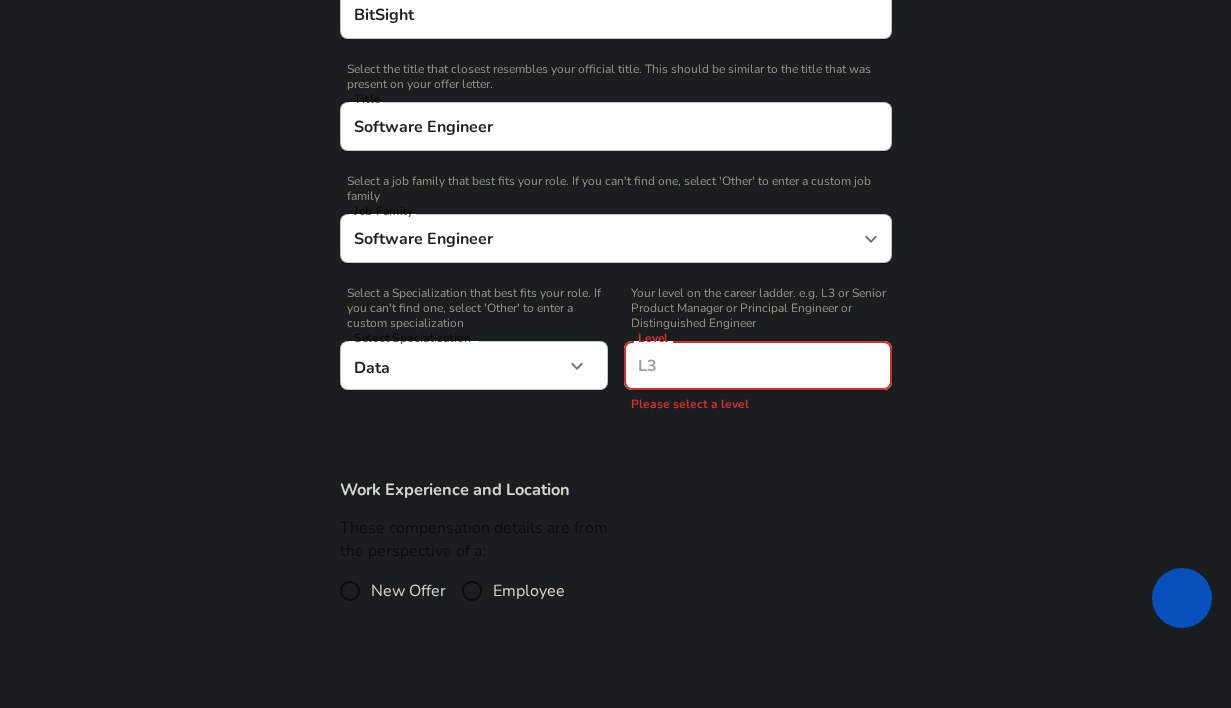click on "Level" at bounding box center [758, 365] 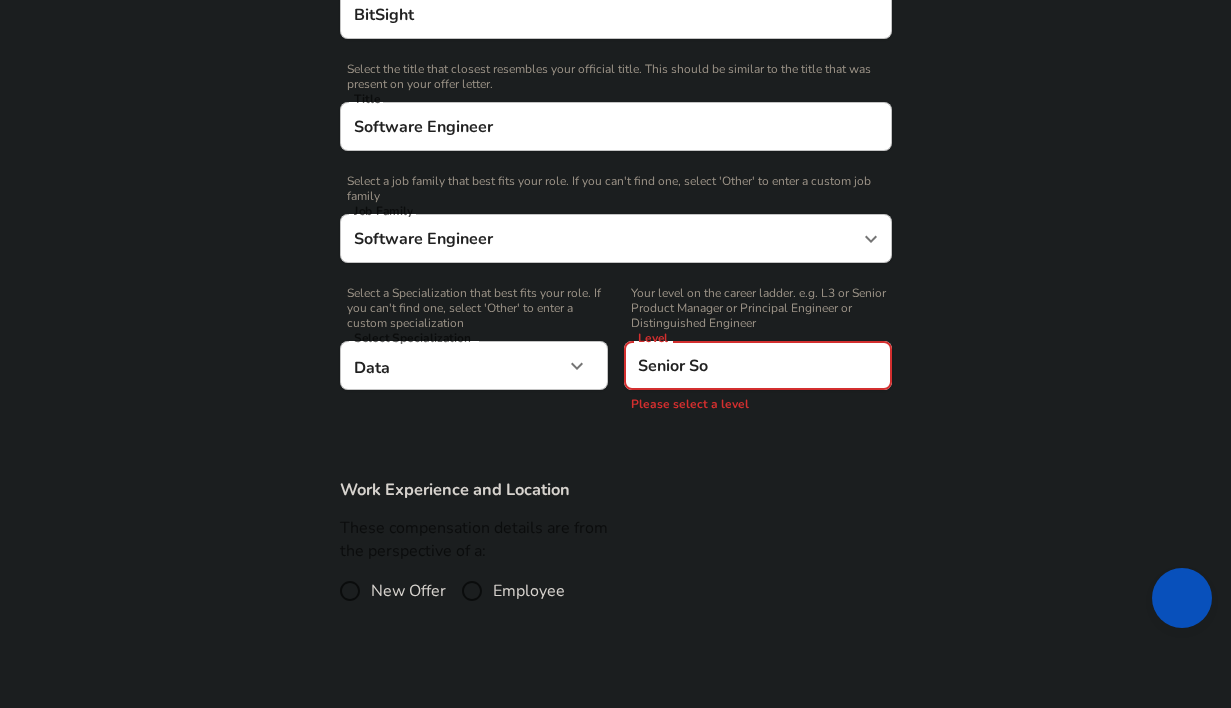 paste on "f" 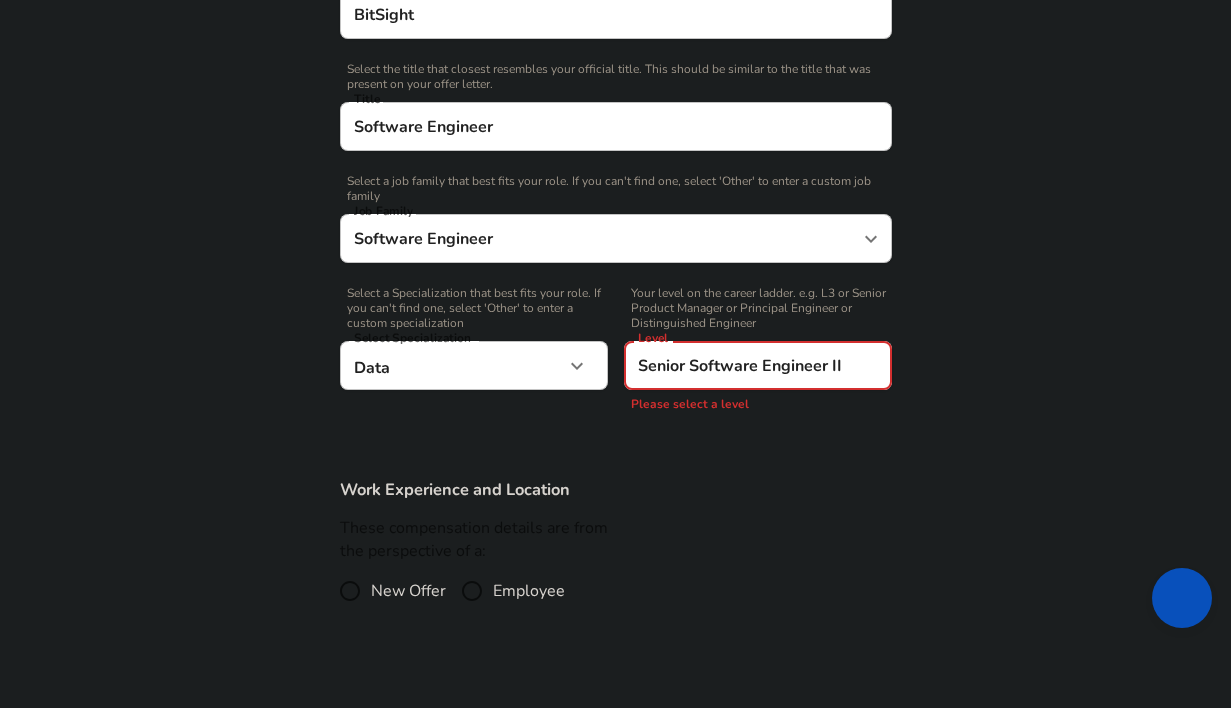 type on "Senior Software Engineer II" 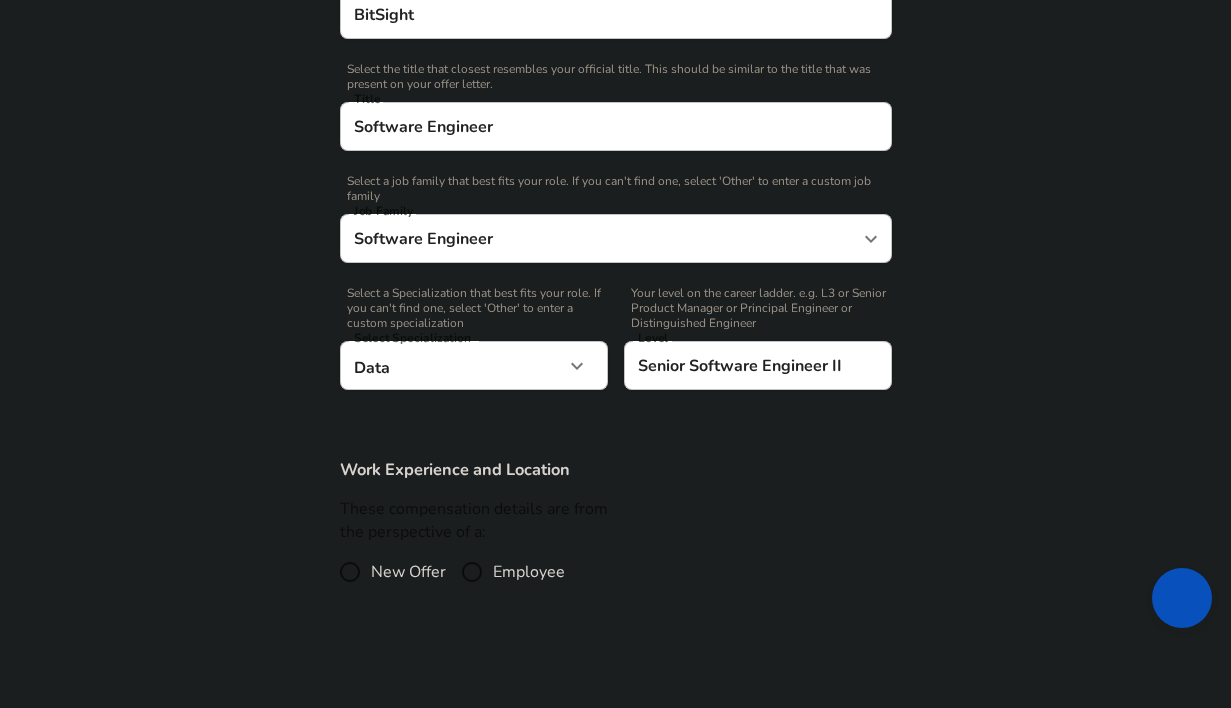 click on "Senior Software Engineer II" at bounding box center [758, 365] 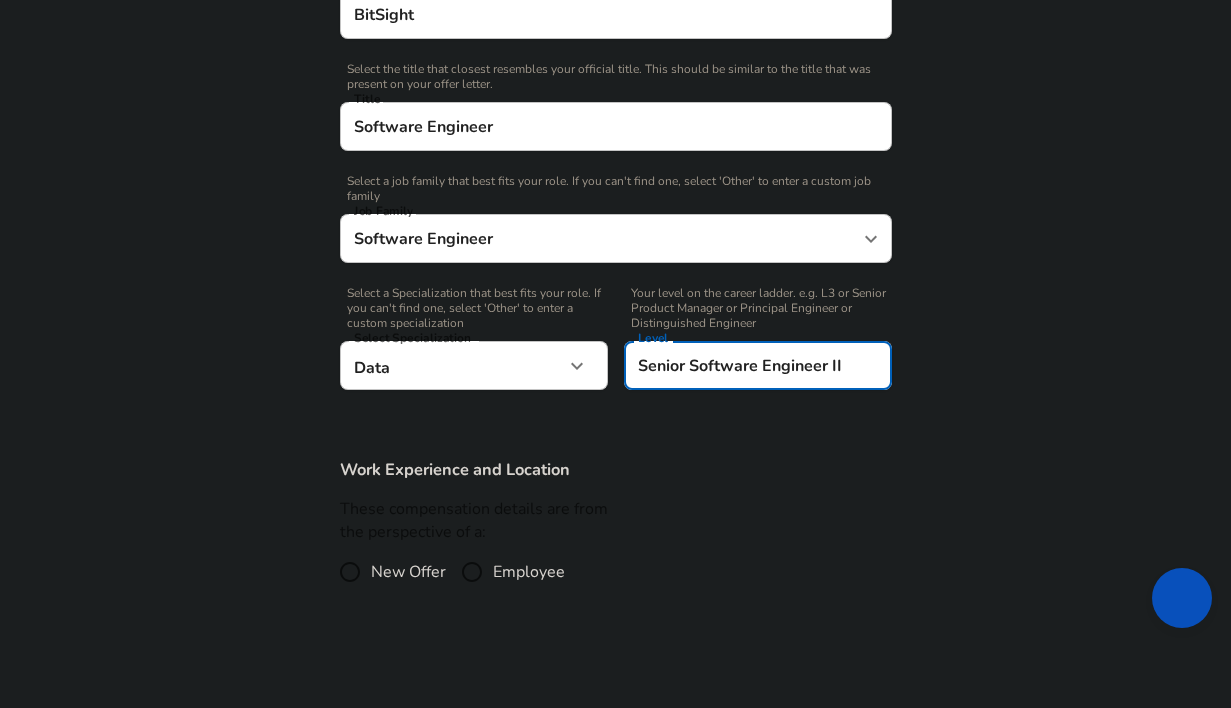 click on "These compensation details are from the perspective of a: New Offer Employee" at bounding box center (608, 551) 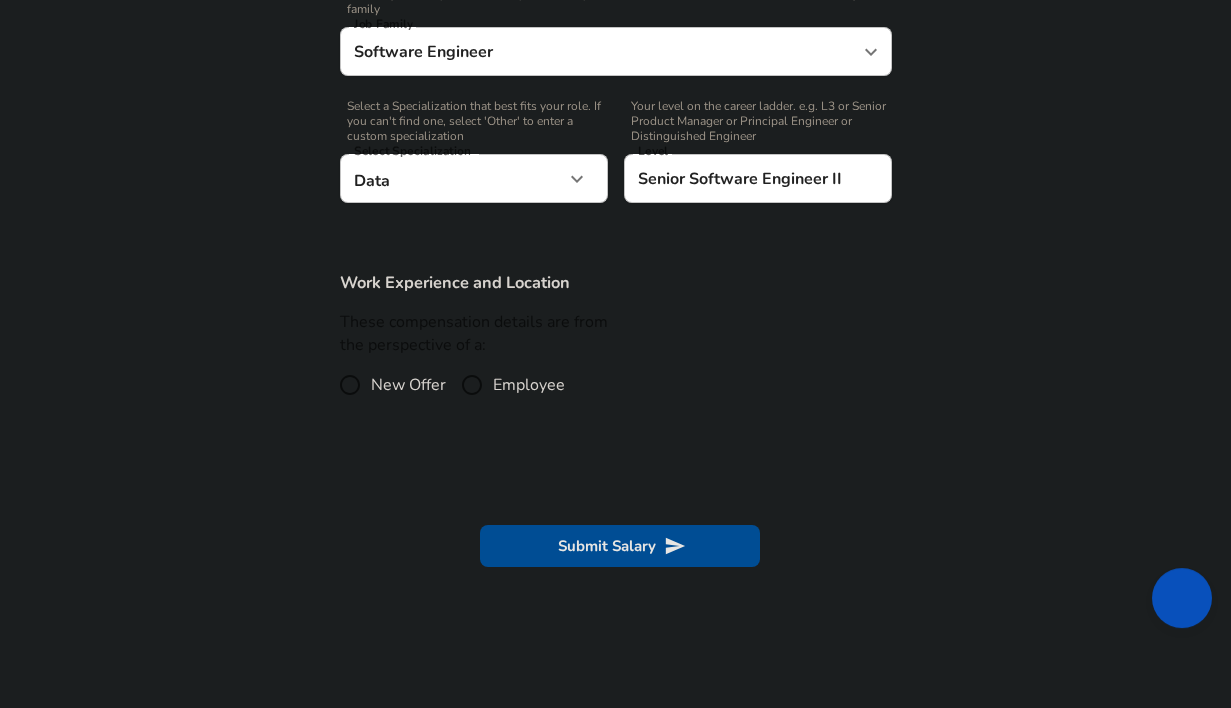 scroll, scrollTop: 740, scrollLeft: 0, axis: vertical 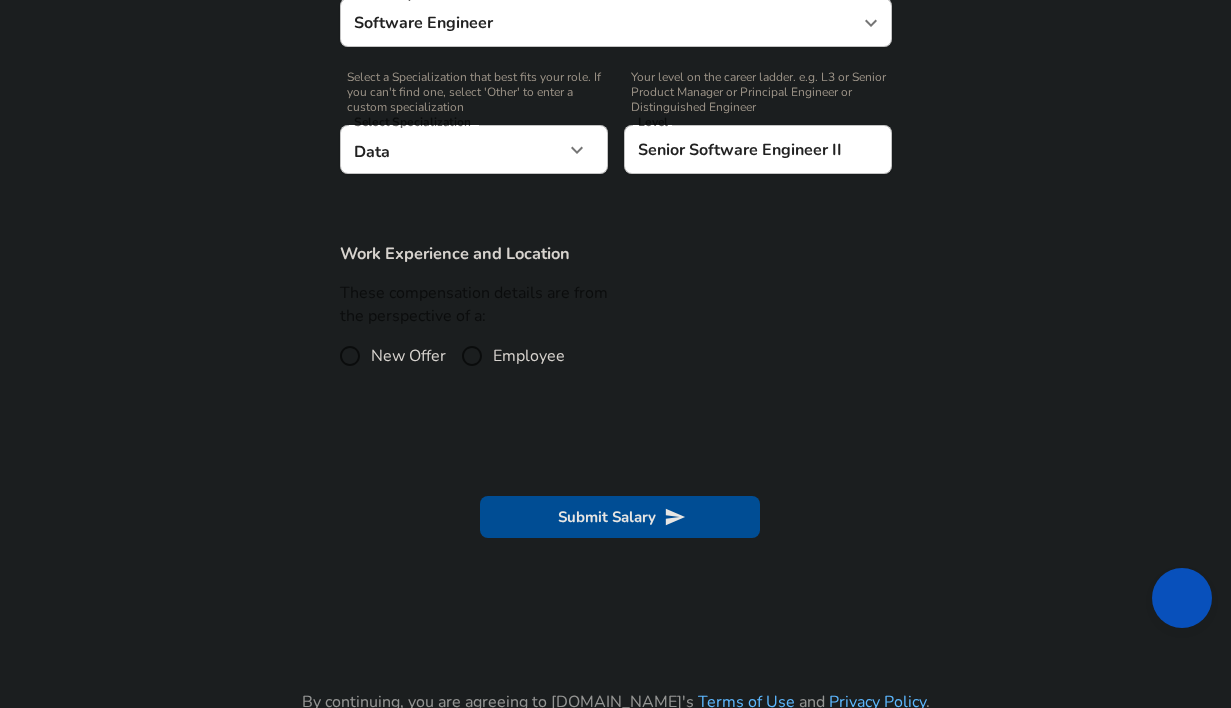 click on "Employee" at bounding box center (529, 356) 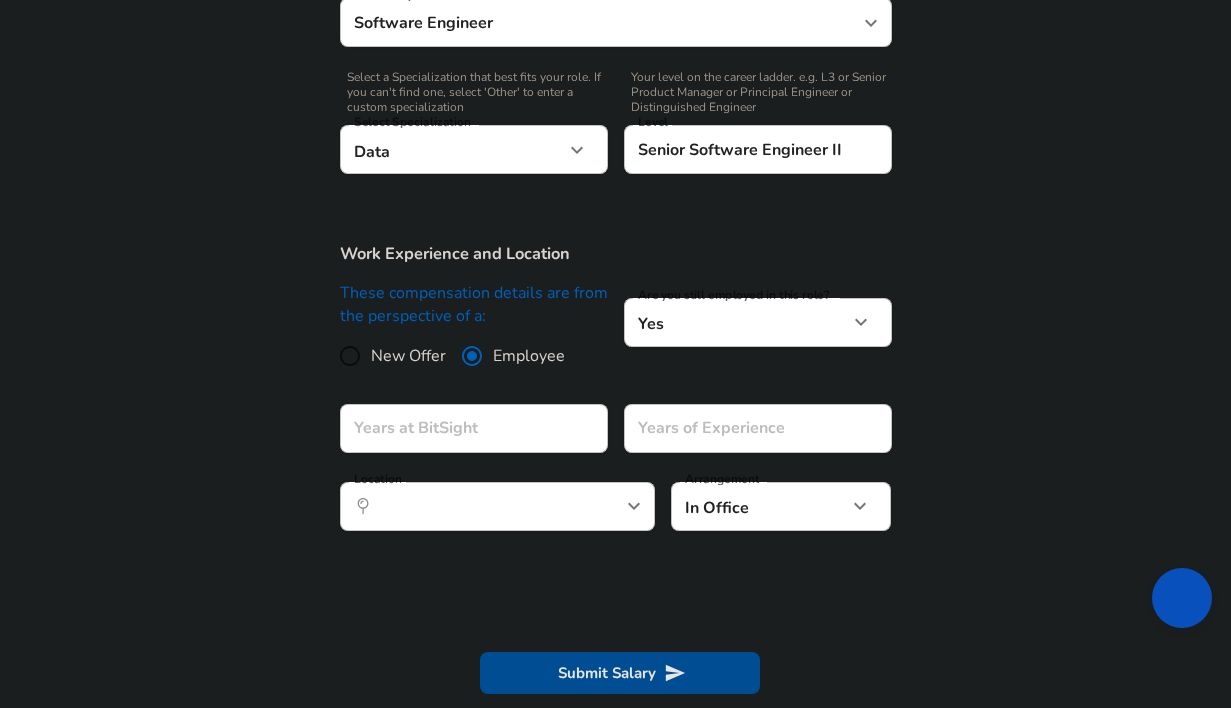 click on "Restart Add Your Salary Upload your offer letter   to verify your submission Enhance Privacy and Anonymity Yes Automatically hides specific fields until there are enough submissions to safely display the full details.   More Details Based on your submission and the data points that we have already collected, we will automatically hide and anonymize specific fields if there aren't enough data points to remain sufficiently anonymous. Company & Title Information   Enter the company you received your offer from Company BitSight Company   Select the title that closest resembles your official title. This should be similar to the title that was present on your offer letter. Title Software Engineer Title   Select a job family that best fits your role. If you can't find one, select 'Other' to enter a custom job family Job Family Software Engineer Job Family   Select a Specialization that best fits your role. If you can't find one, select 'Other' to enter a custom specialization Select Specialization Data Data   Level" at bounding box center (615, -386) 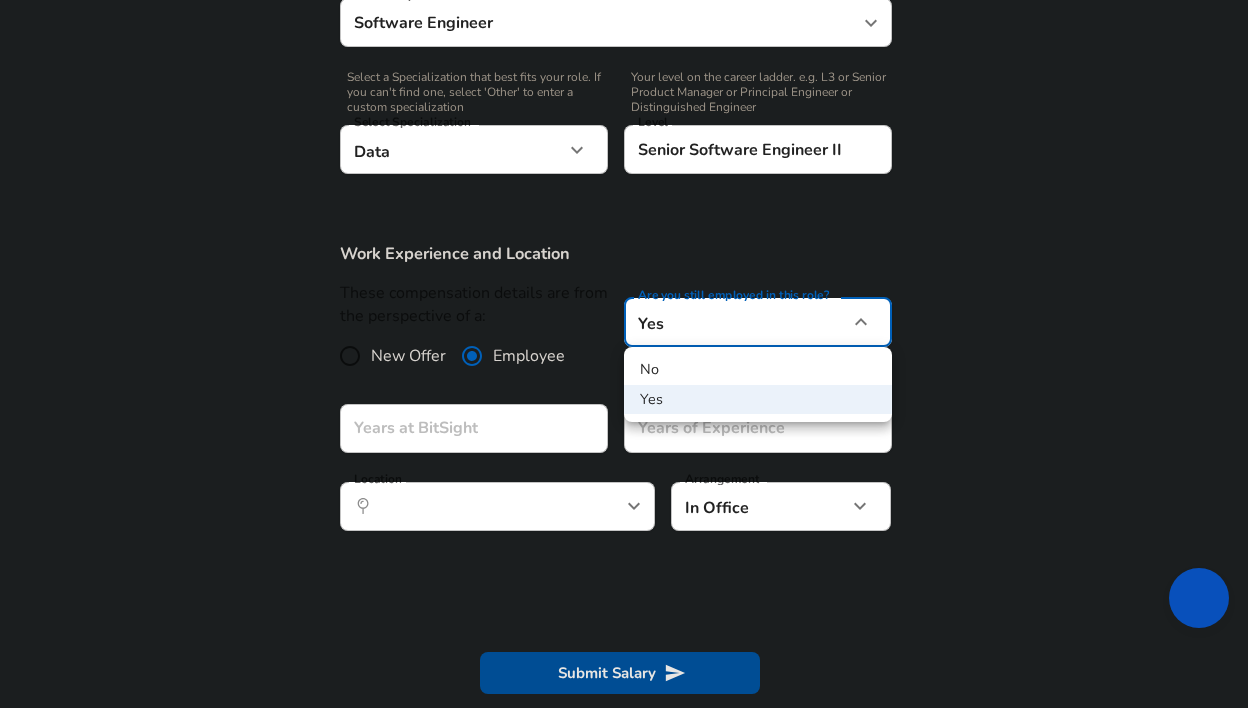 click on "No" at bounding box center (758, 370) 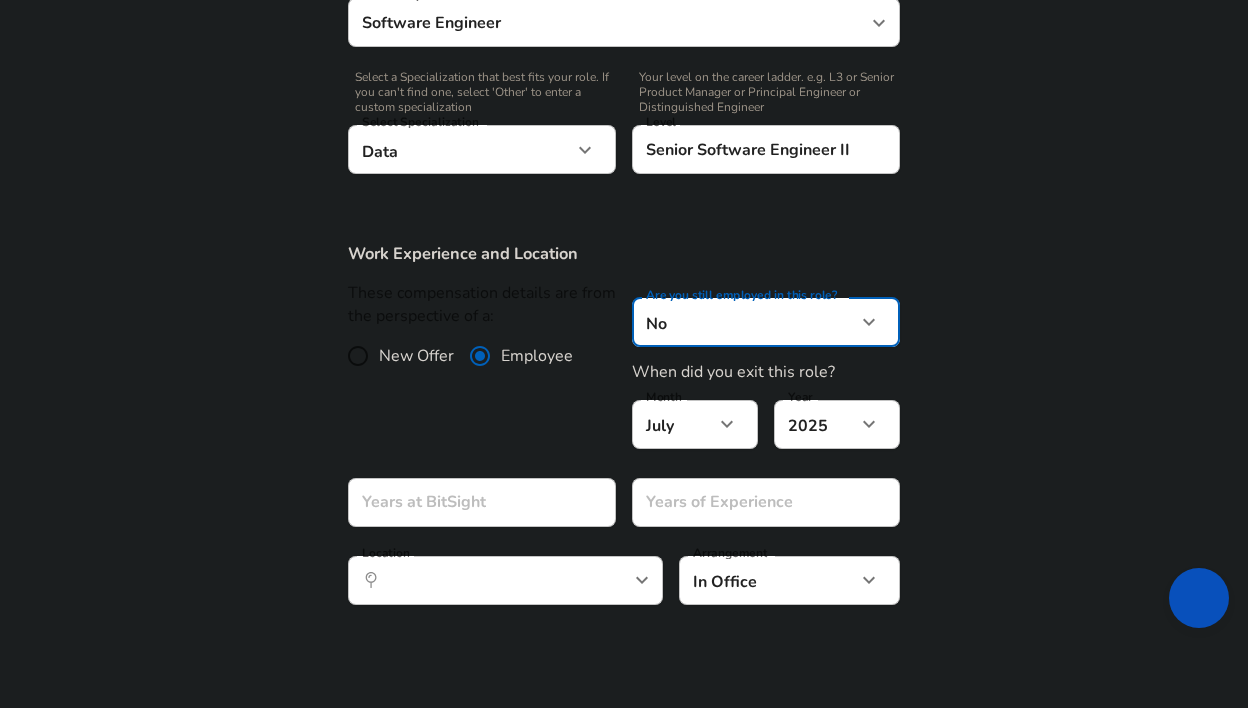 type on "no" 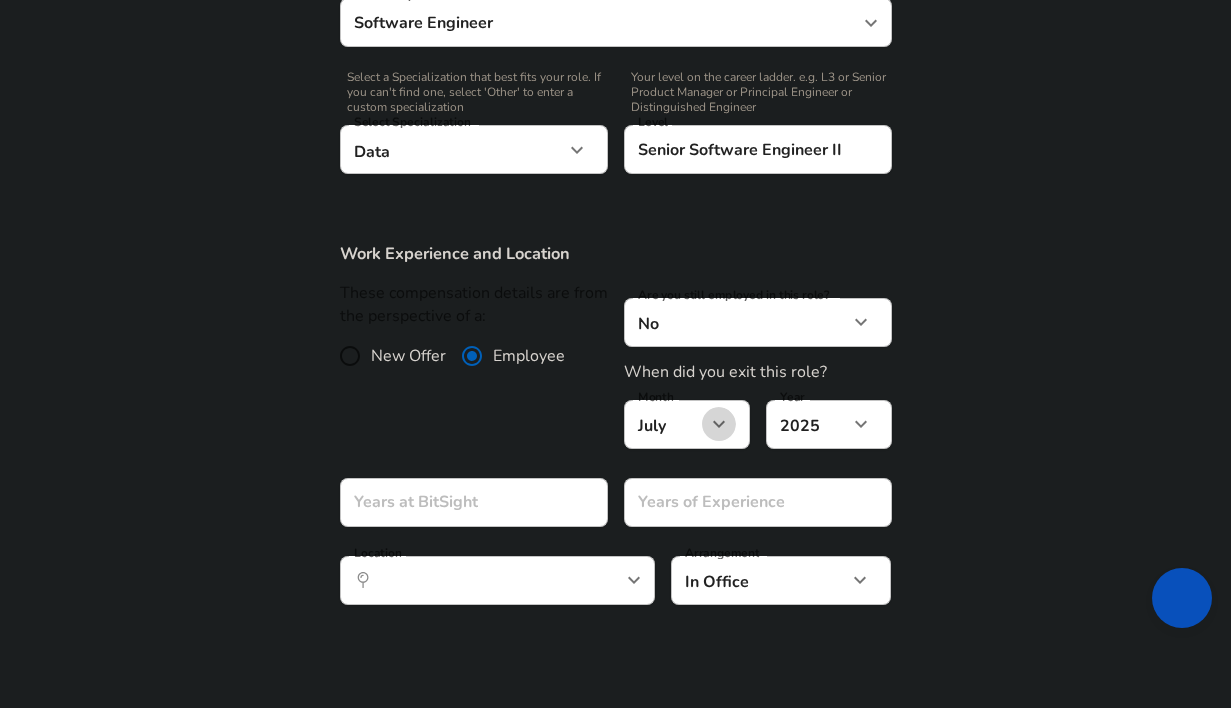 click 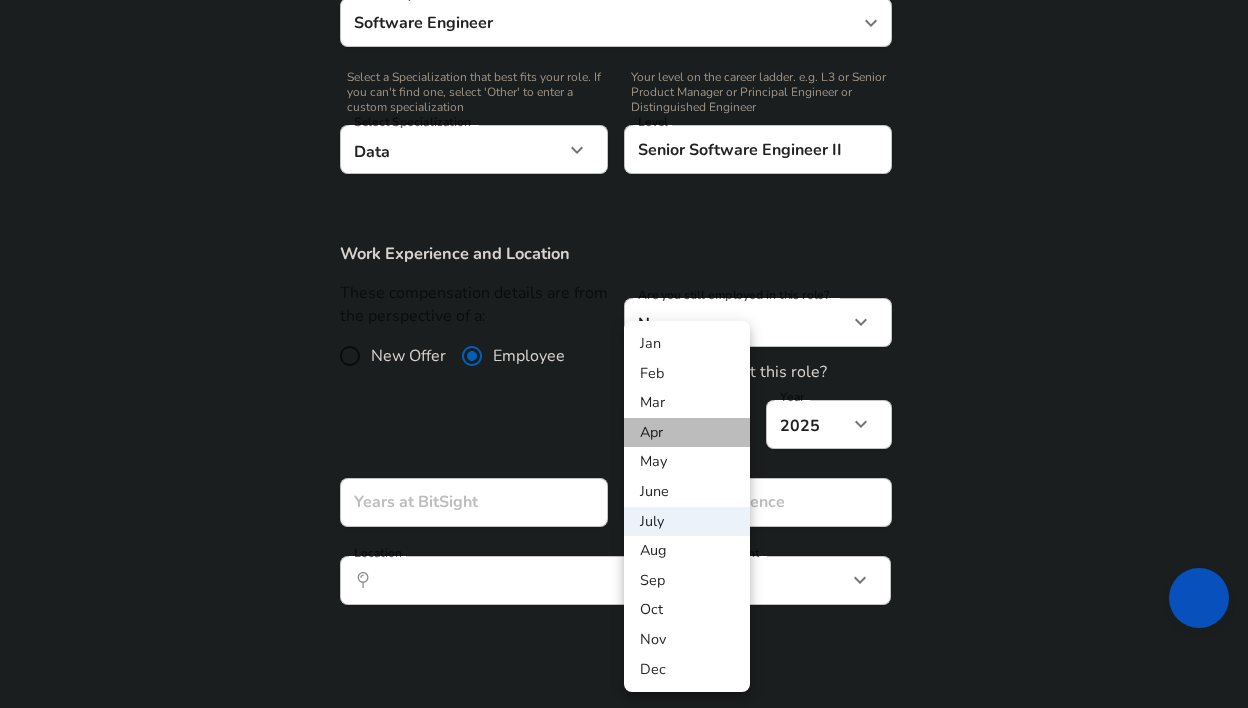 click on "Apr" at bounding box center [687, 433] 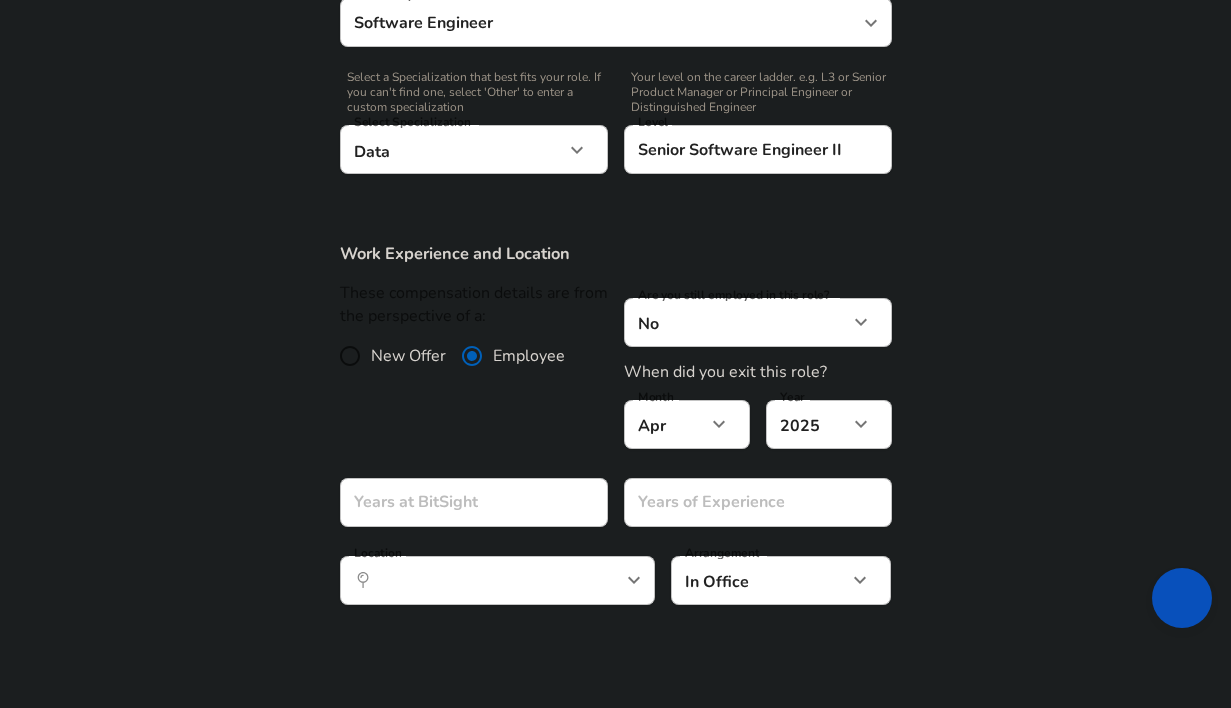 click on "Year [DATE] 2025 Year" at bounding box center [821, 423] 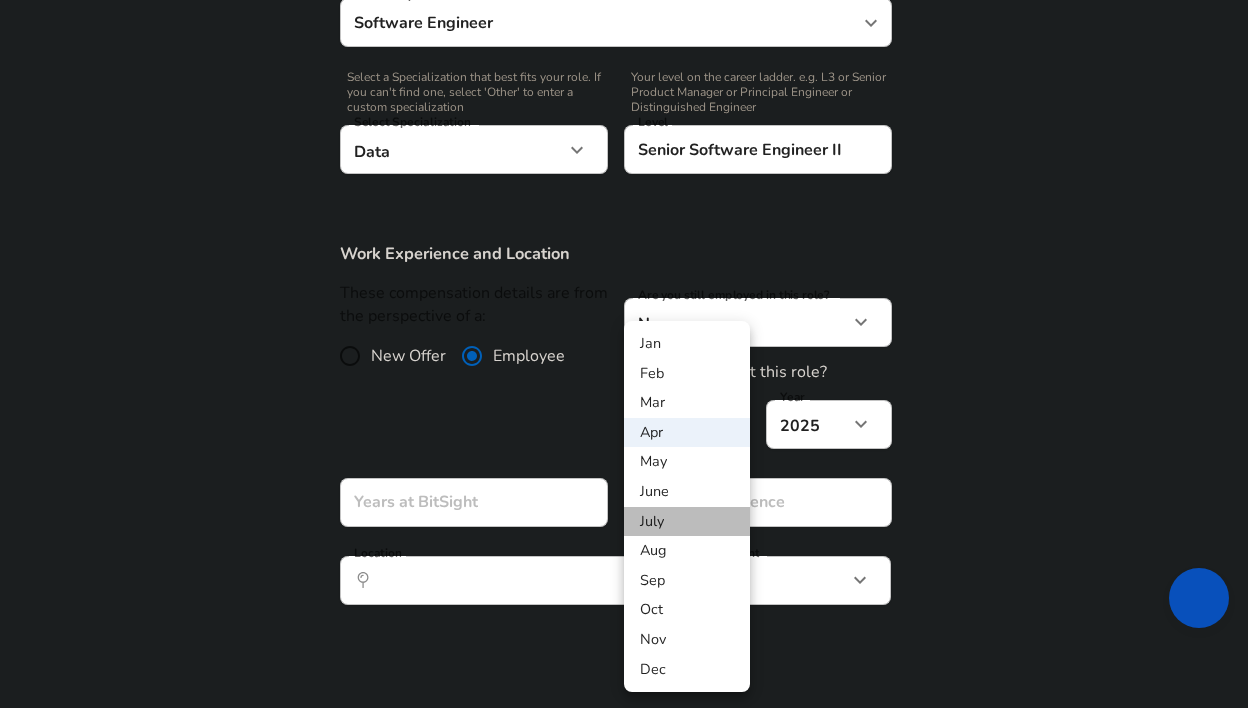 click on "July" at bounding box center [687, 522] 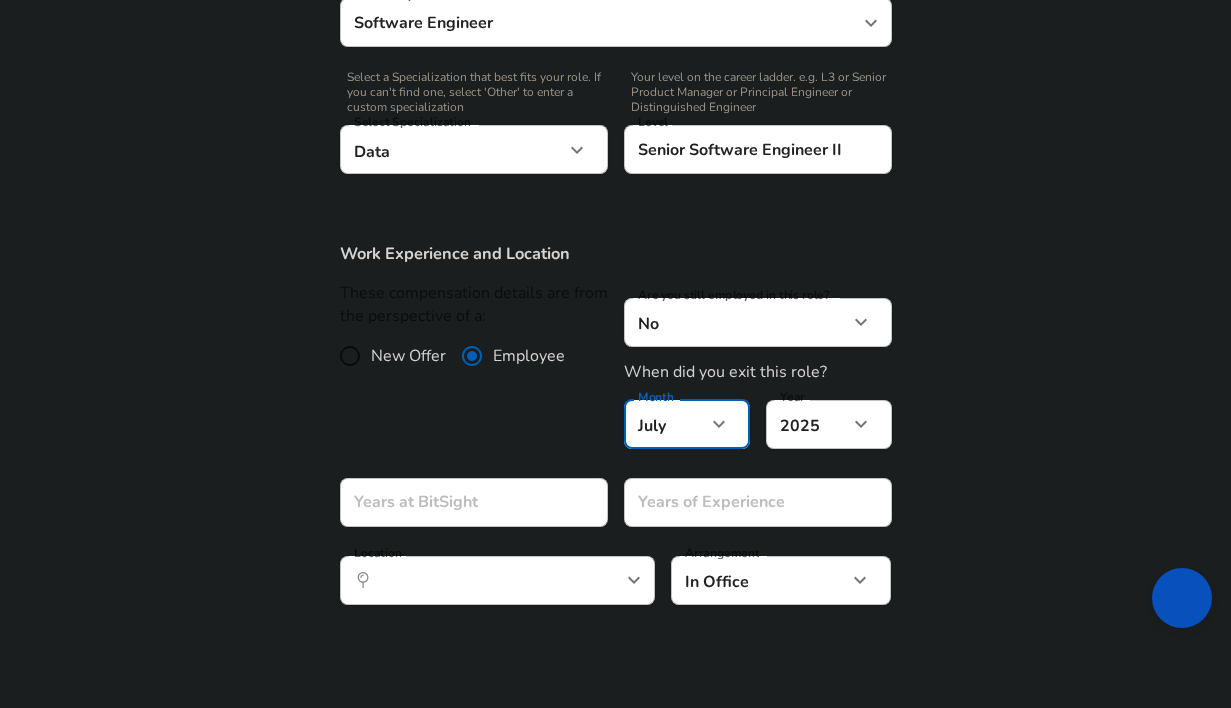 click 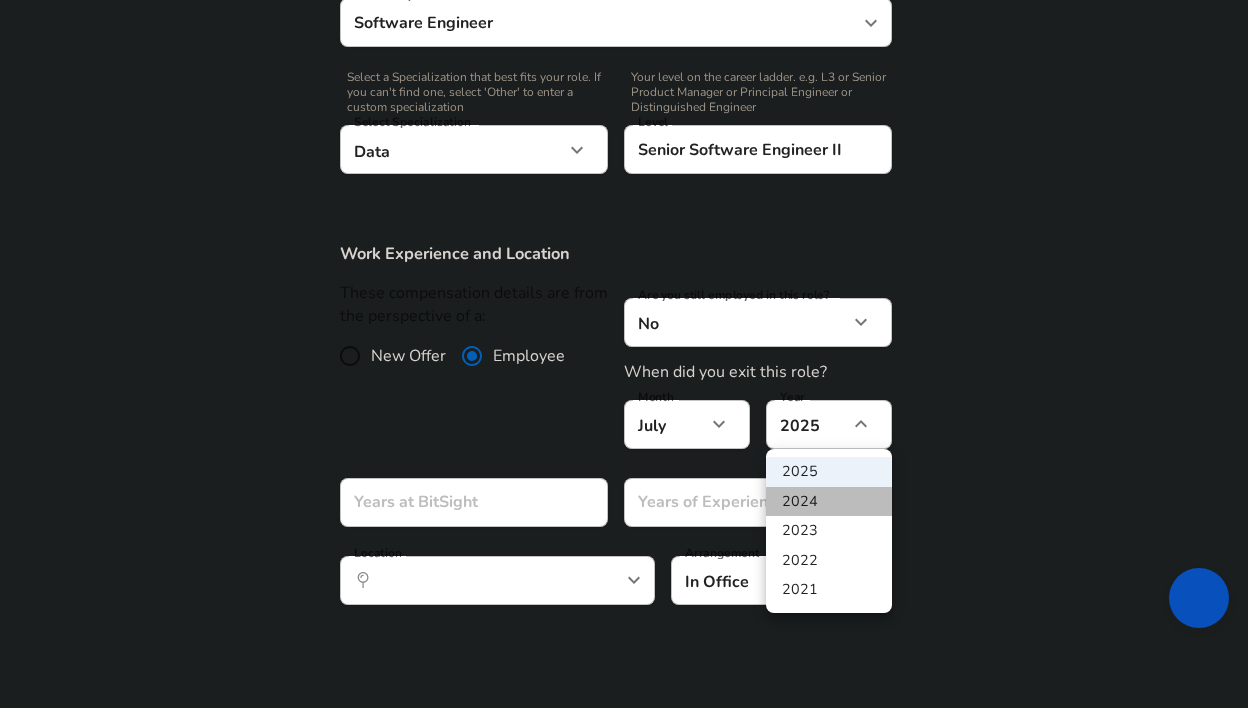 click on "2024" at bounding box center [829, 502] 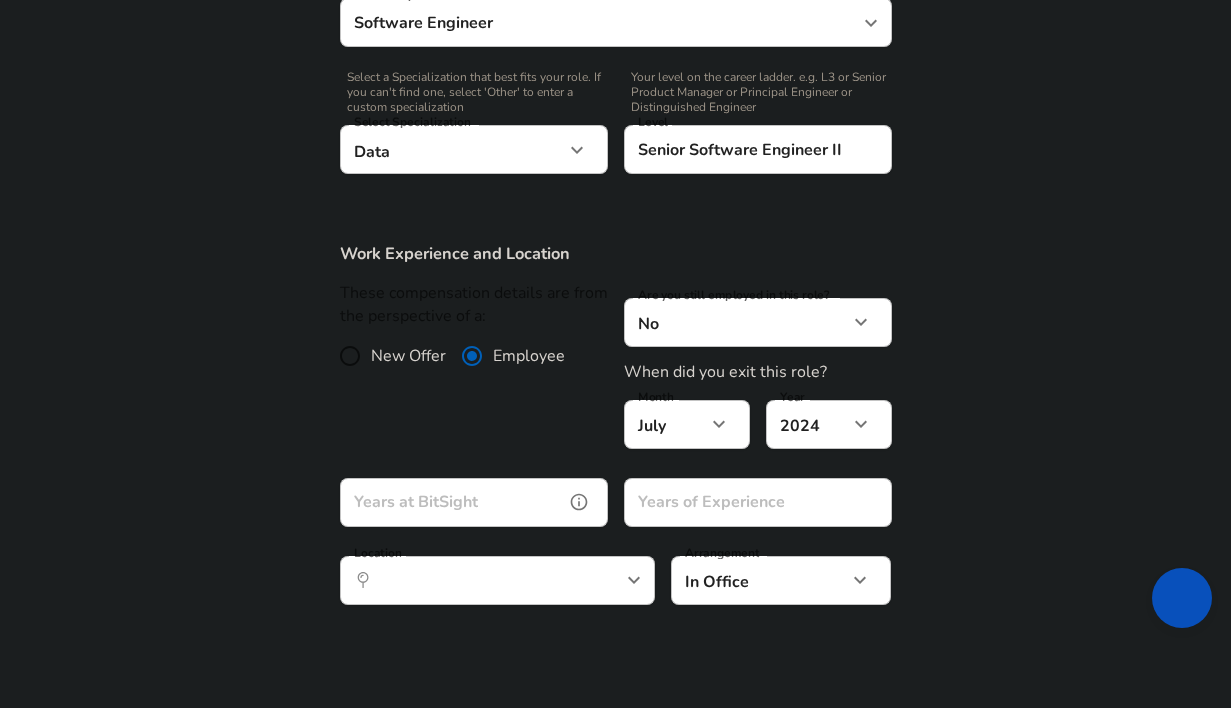 click on "Years at BitSight" at bounding box center [452, 502] 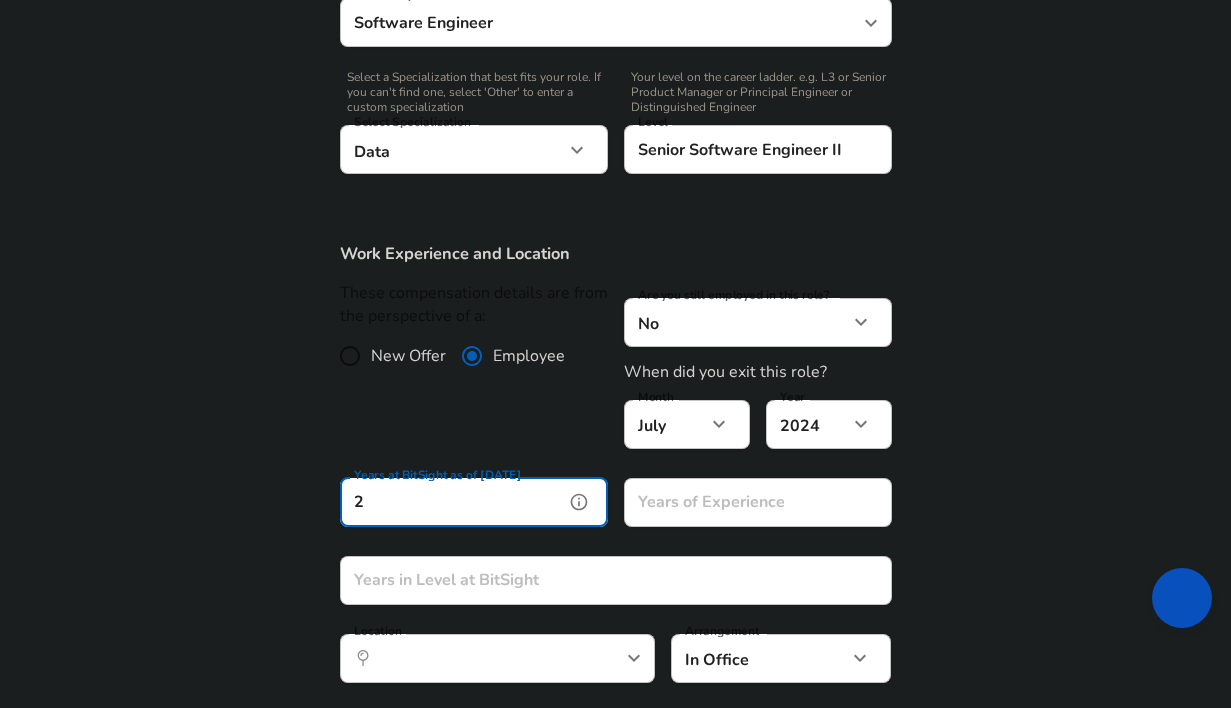 type on "2" 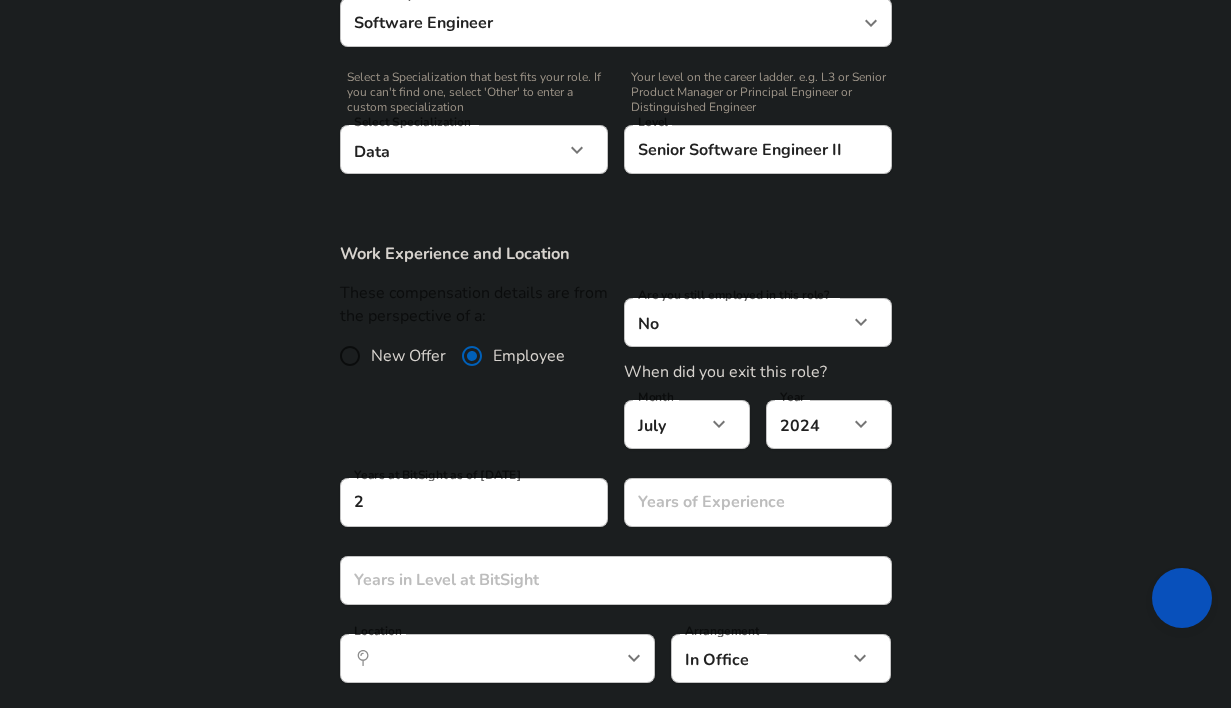 click on "These compensation details are from the perspective of a: New Offer Employee" at bounding box center (466, 372) 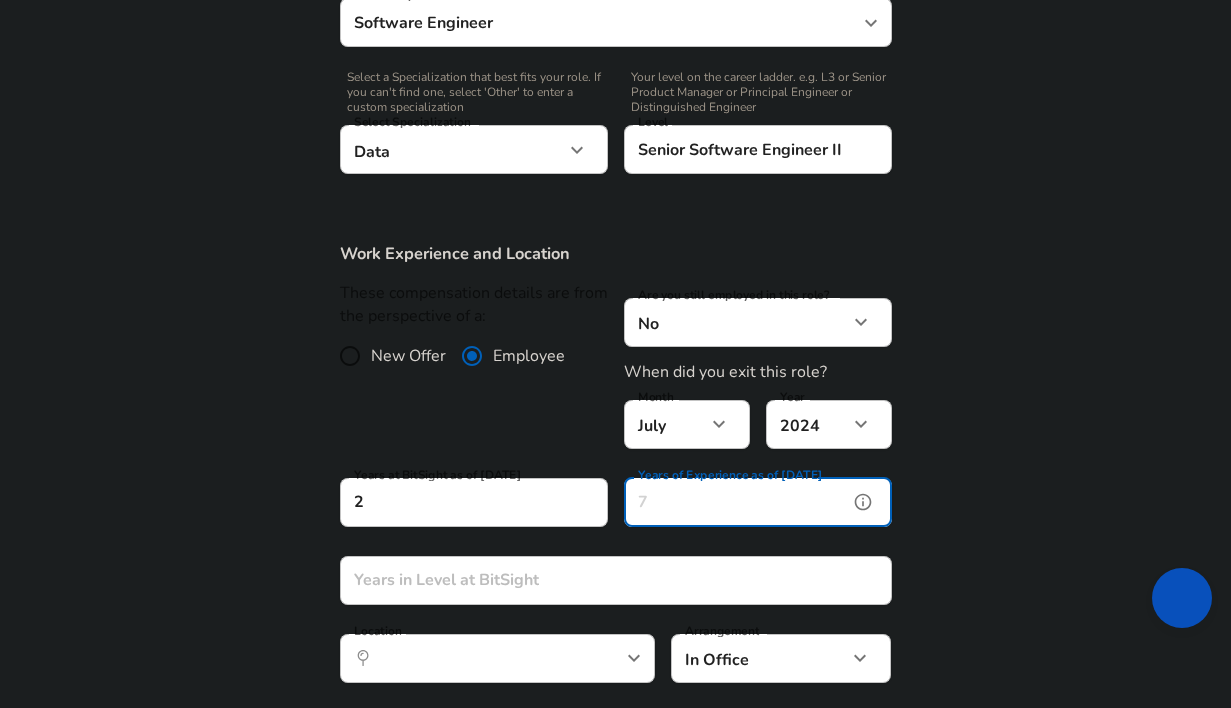 click on "Years of Experience as of [DATE]" at bounding box center [736, 502] 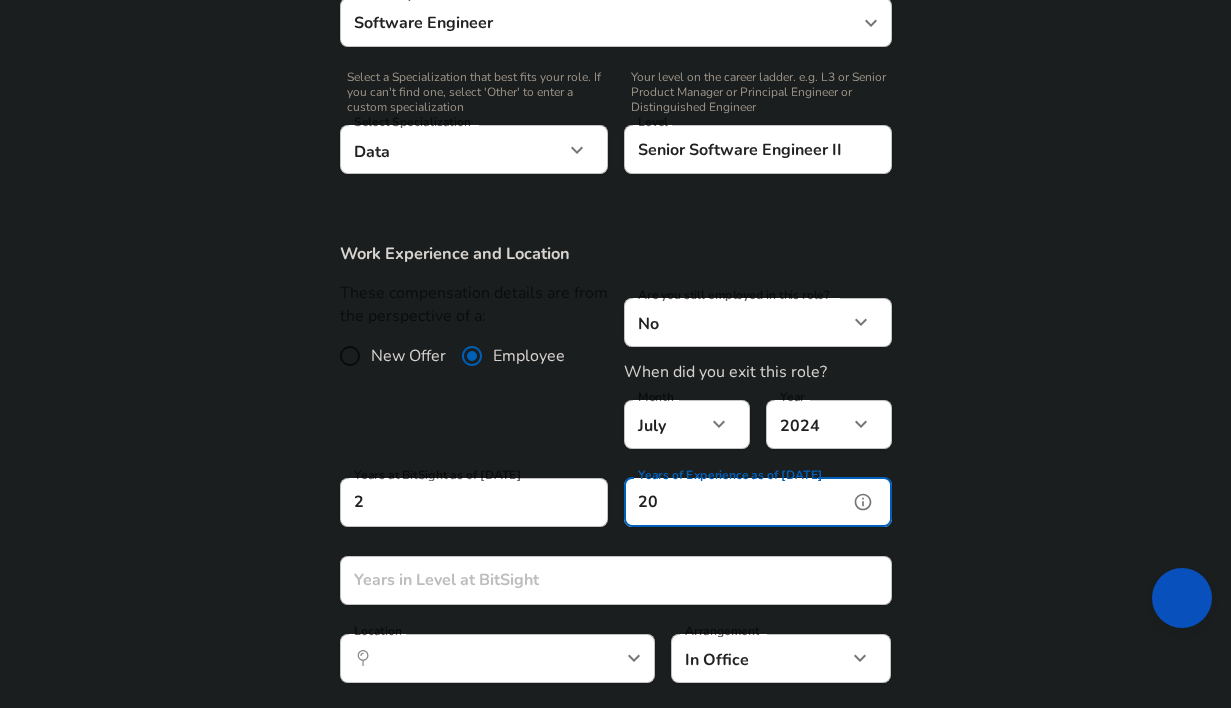 type on "20" 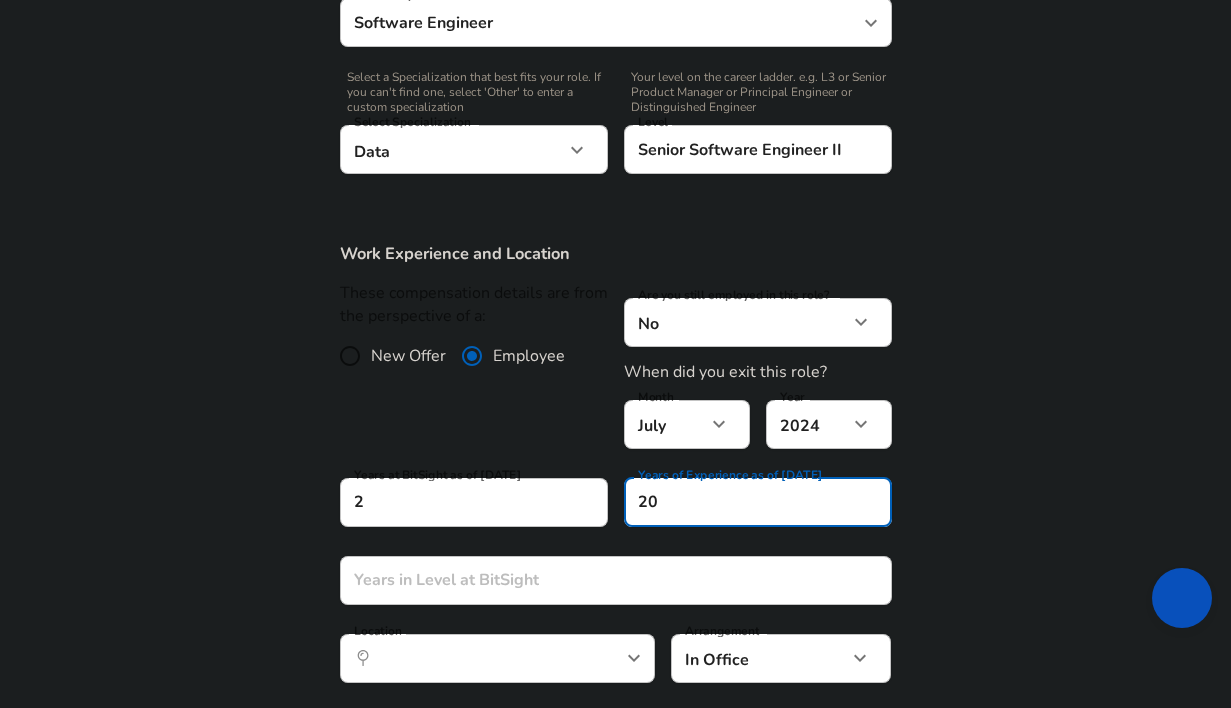 click on "Work Experience and Location These compensation details are from the perspective of a: New Offer Employee Are you still employed in this role? No no Are you still employed in this role? When did you exit this role? Month [DATE] Month Year [DATE] 2024 Year Years at BitSight as of [DATE] 2 Years at BitSight as of [DATE] Years of Experience as of [DATE] 20 Years of Experience as of [DATE] Years in Level at BitSight Years in Level at BitSight Location ​ Location Arrangement In Office office Arrangement" at bounding box center [615, 473] 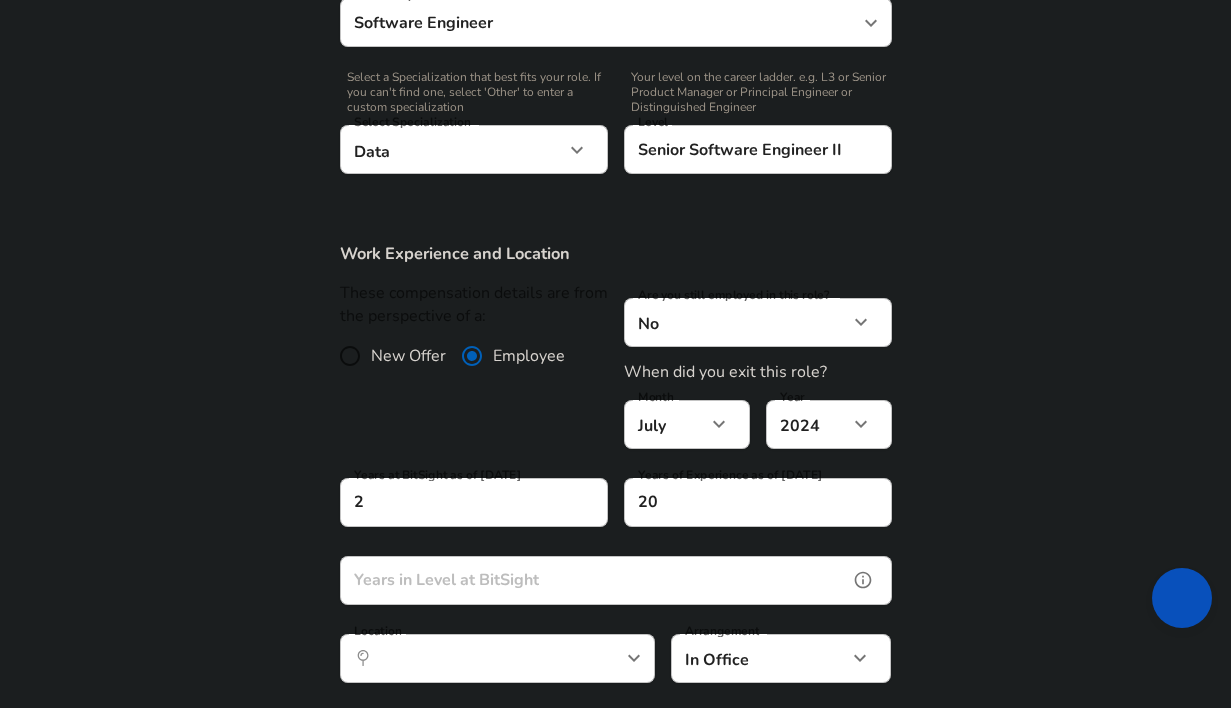 click on "Years in Level at BitSight" at bounding box center (594, 580) 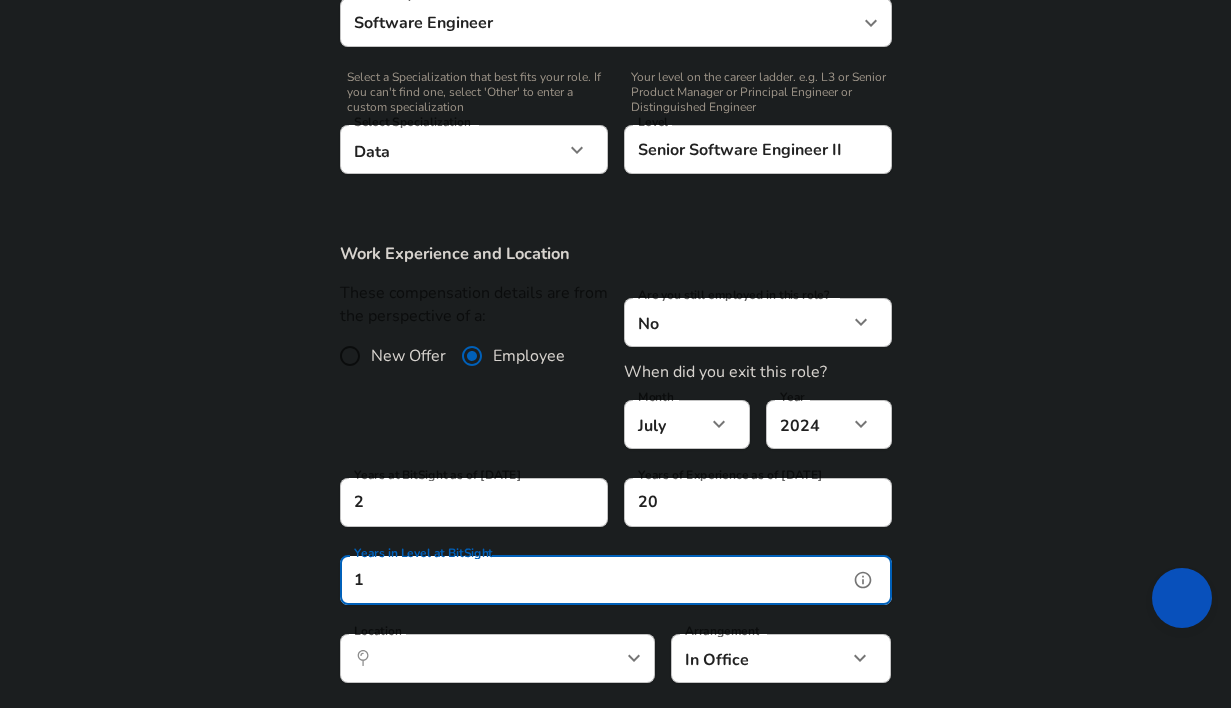 type on "1" 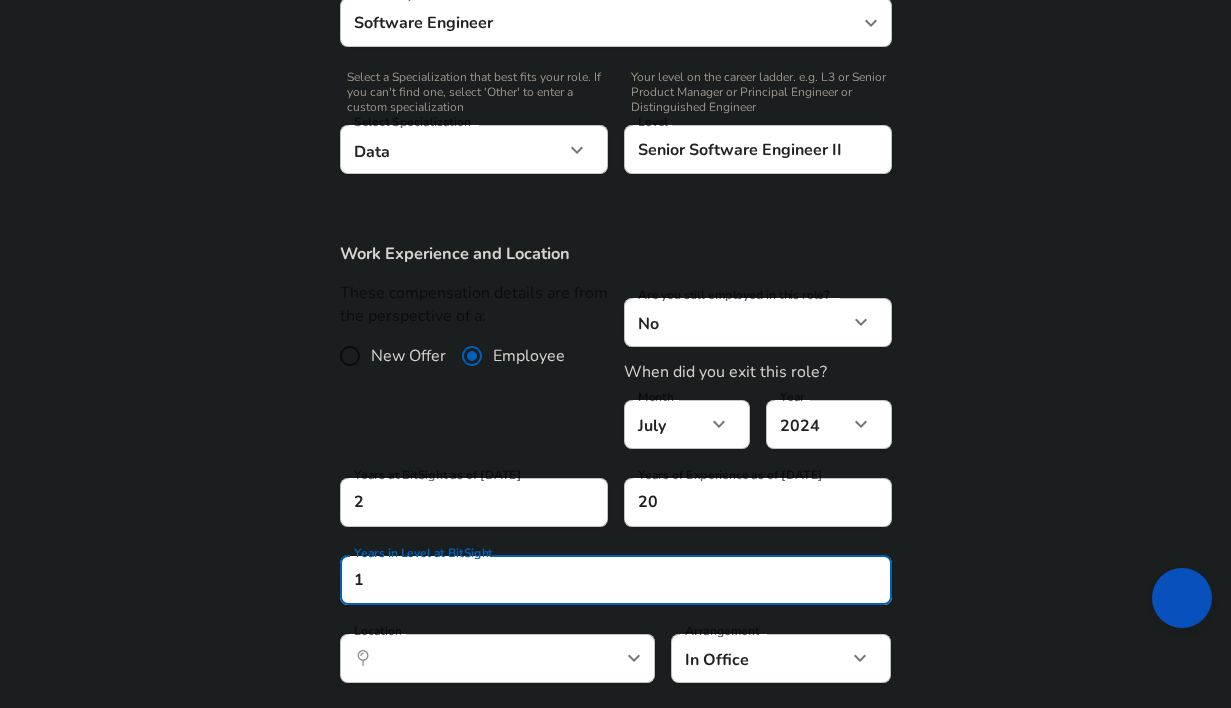 click on "Work Experience and Location These compensation details are from the perspective of a: New Offer Employee Are you still employed in this role? No no Are you still employed in this role? When did you exit this role? Month [DATE] Month Year [DATE] 2024 Year Years at BitSight as of [DATE] 2 Years at BitSight as of [DATE] Years of Experience as of [DATE] 20 Years of Experience as of [DATE] Years in Level at BitSight 1 Years in Level at BitSight Location ​ Location Arrangement In Office office Arrangement" at bounding box center [615, 473] 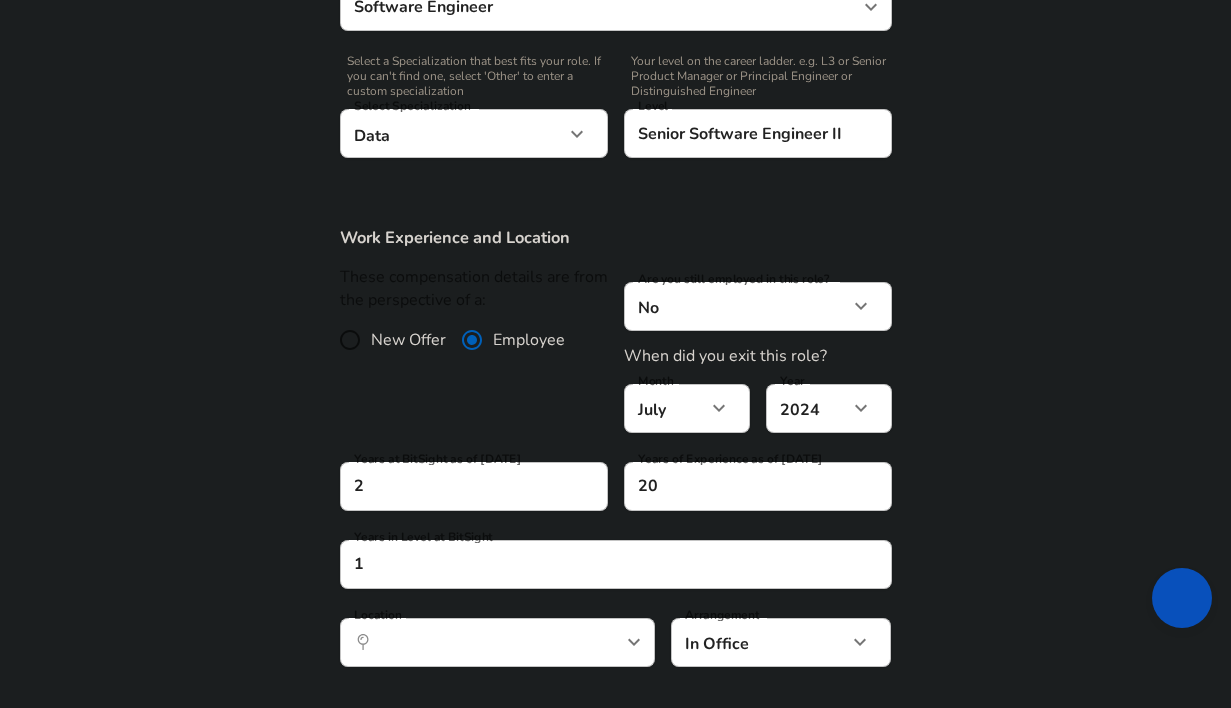 scroll, scrollTop: 1322, scrollLeft: 0, axis: vertical 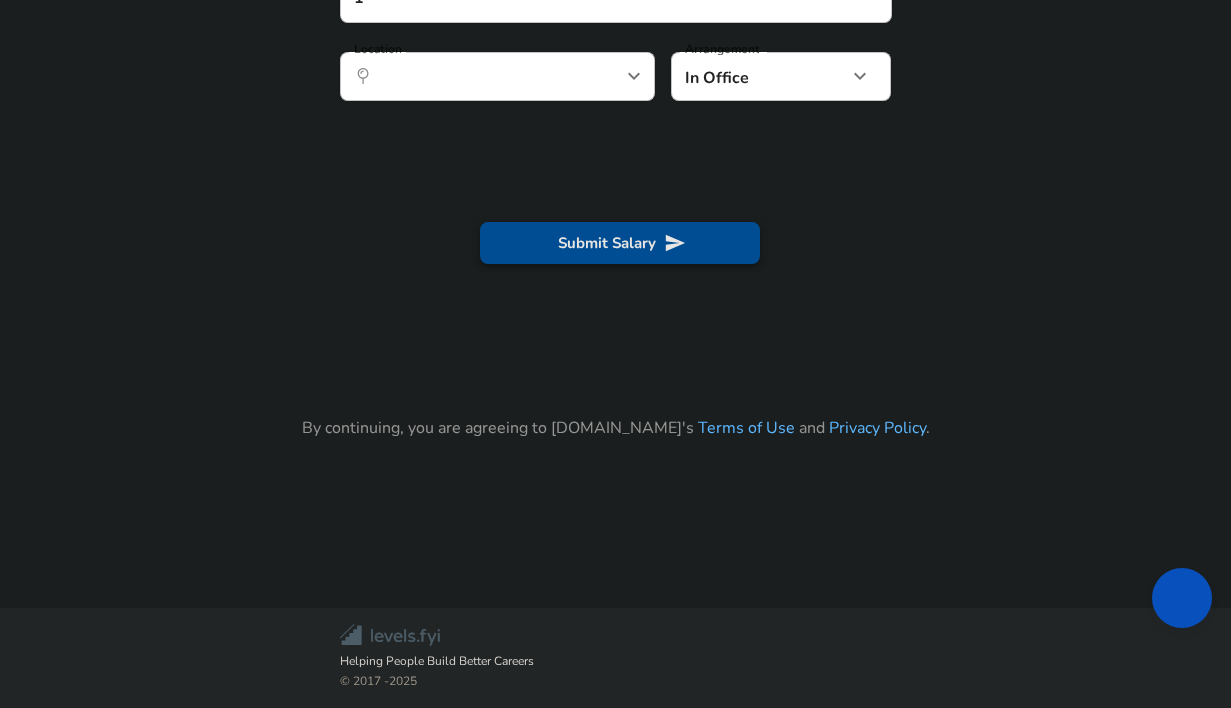 click on "Submit Salary" at bounding box center (620, 243) 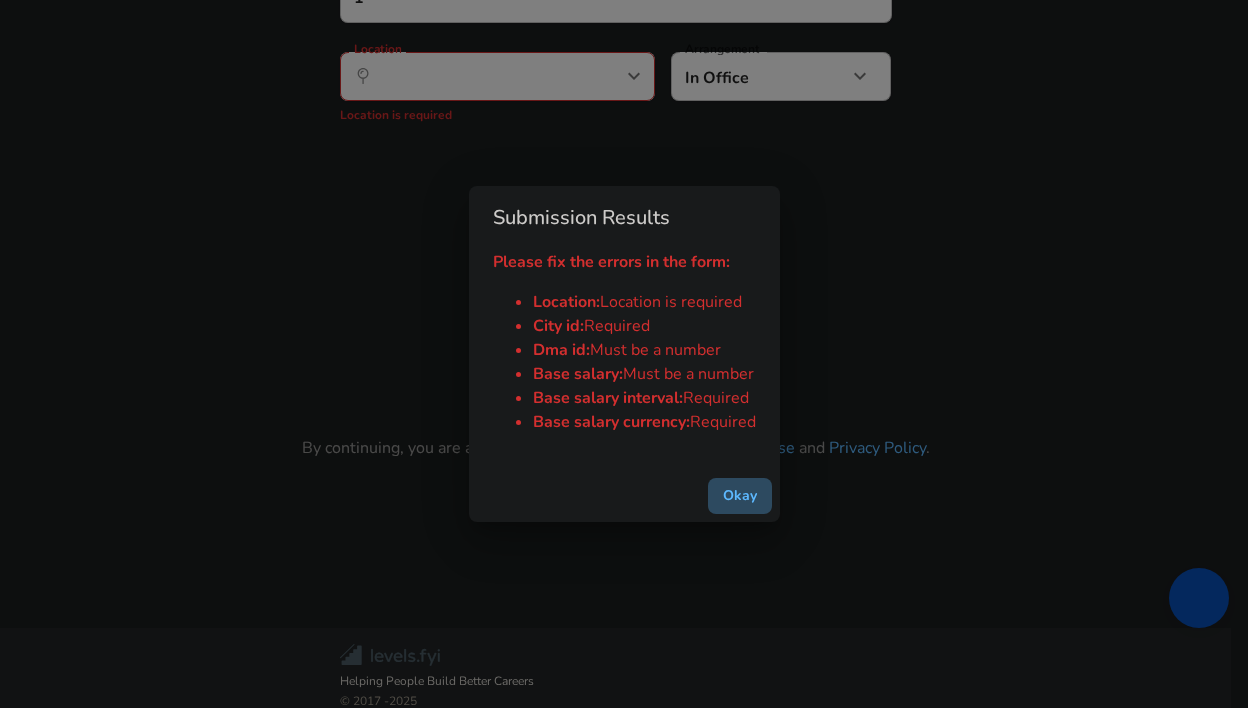 click on "Okay" at bounding box center (740, 496) 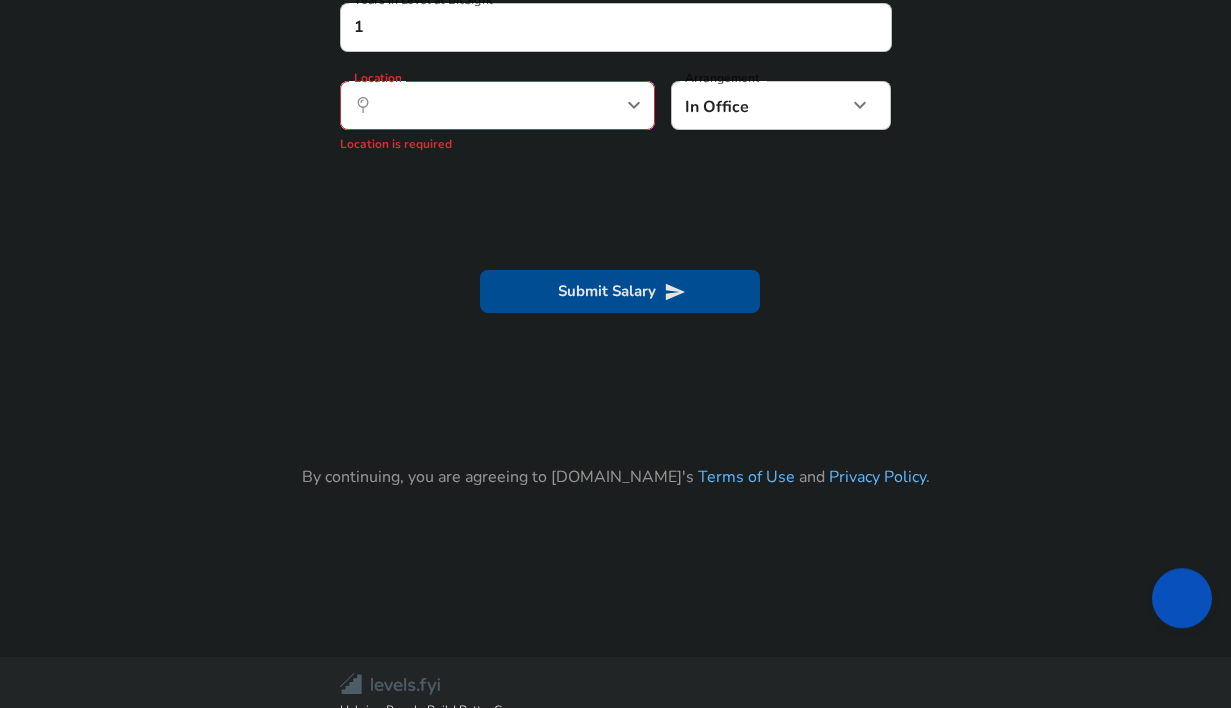 scroll, scrollTop: 1106, scrollLeft: 0, axis: vertical 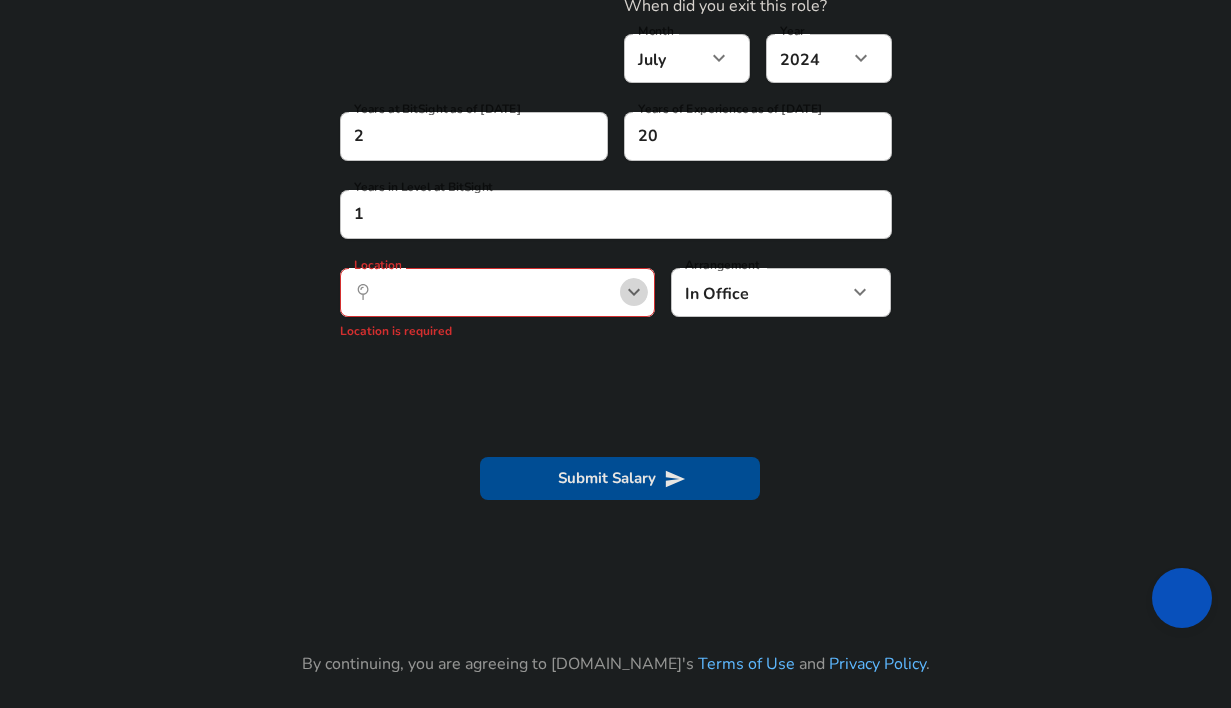 click 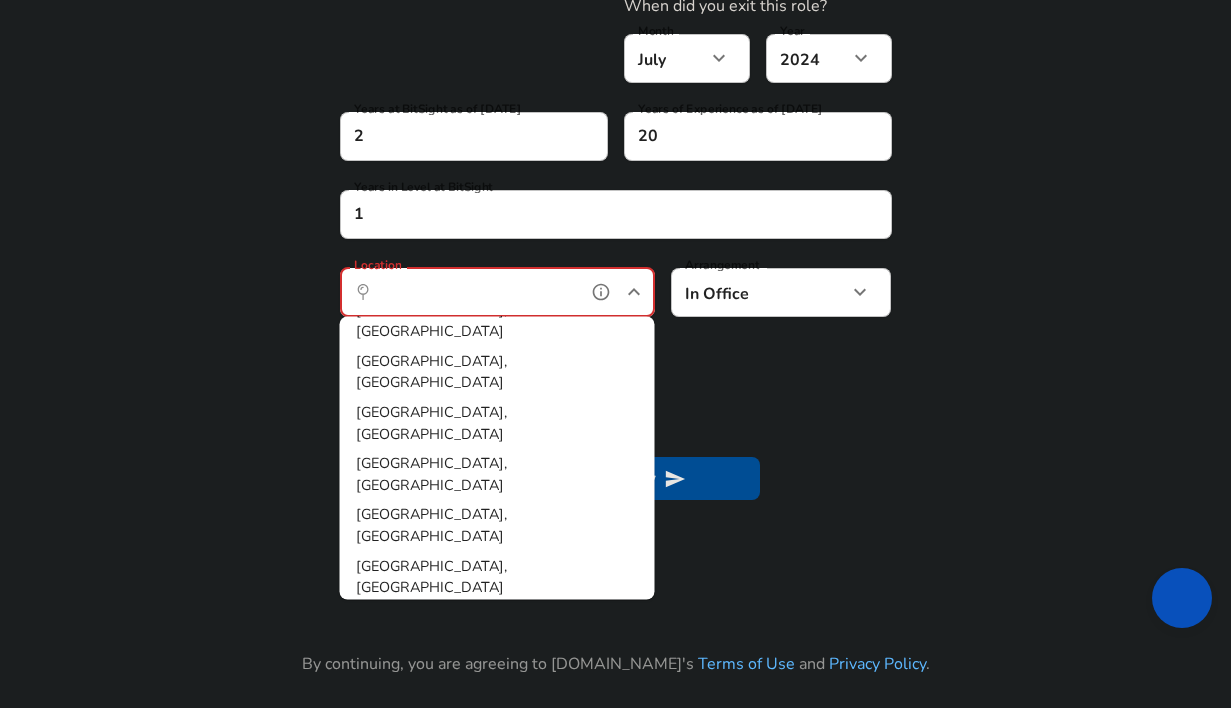 scroll, scrollTop: 0, scrollLeft: 0, axis: both 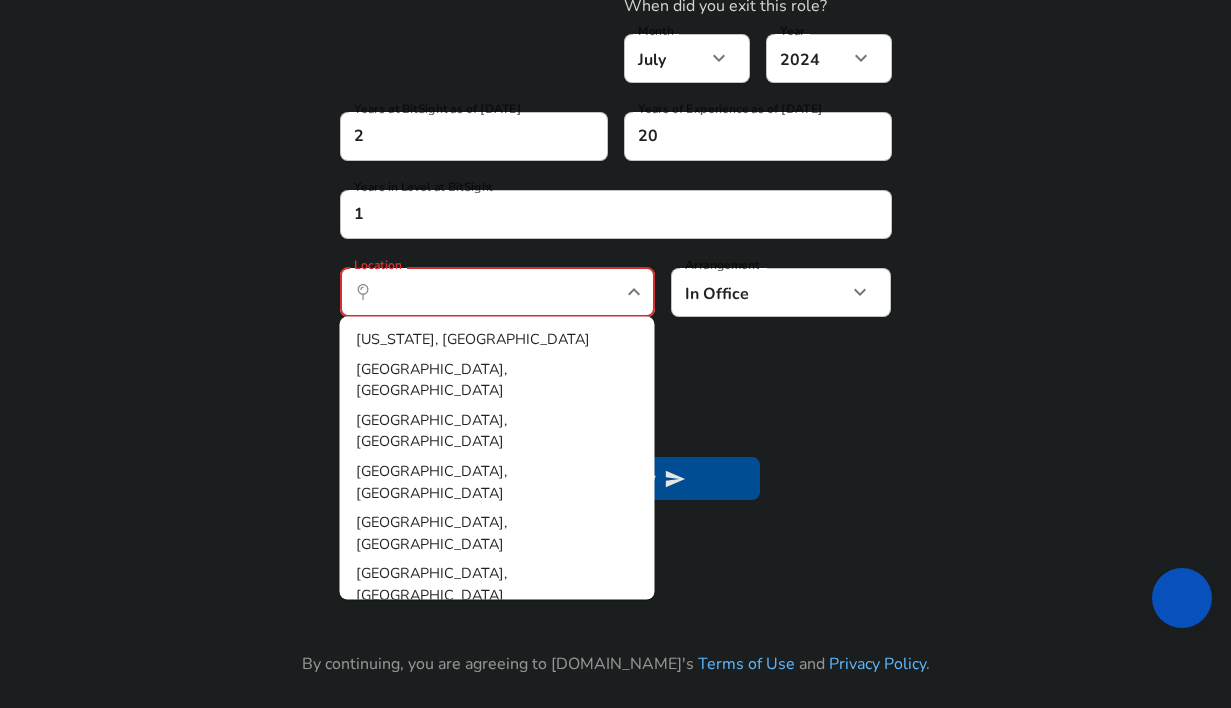 click at bounding box center (615, 400) 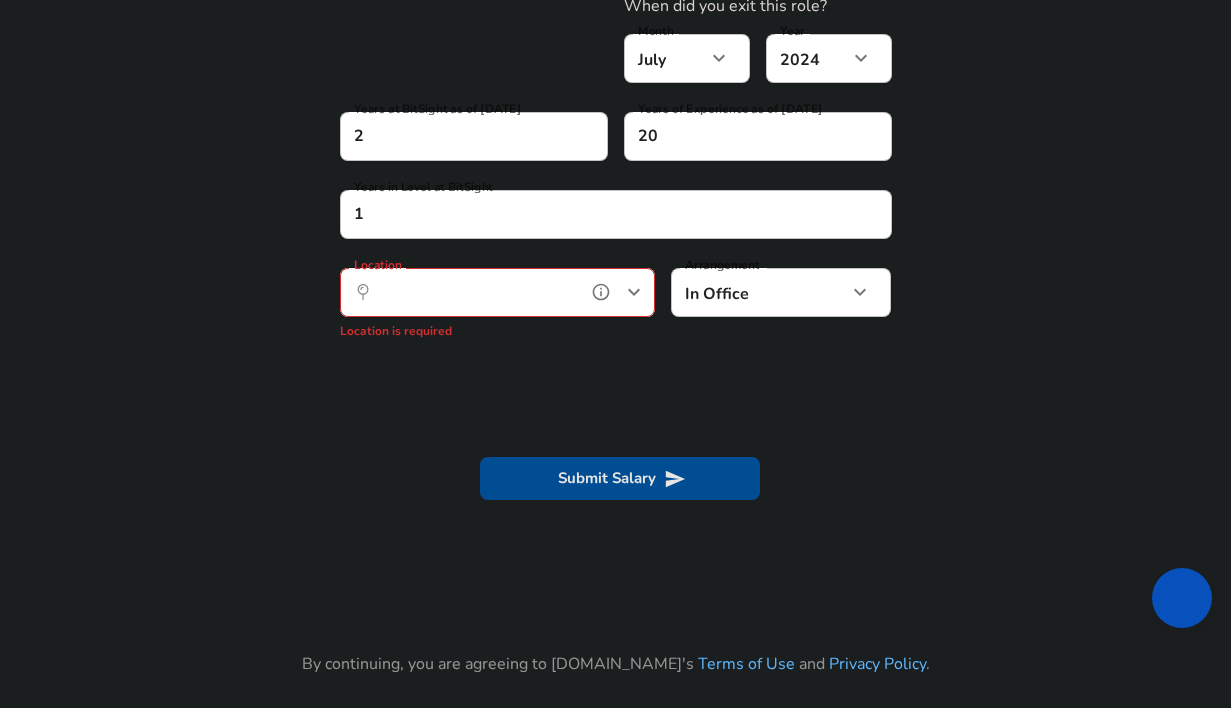 click on "Location" at bounding box center [475, 292] 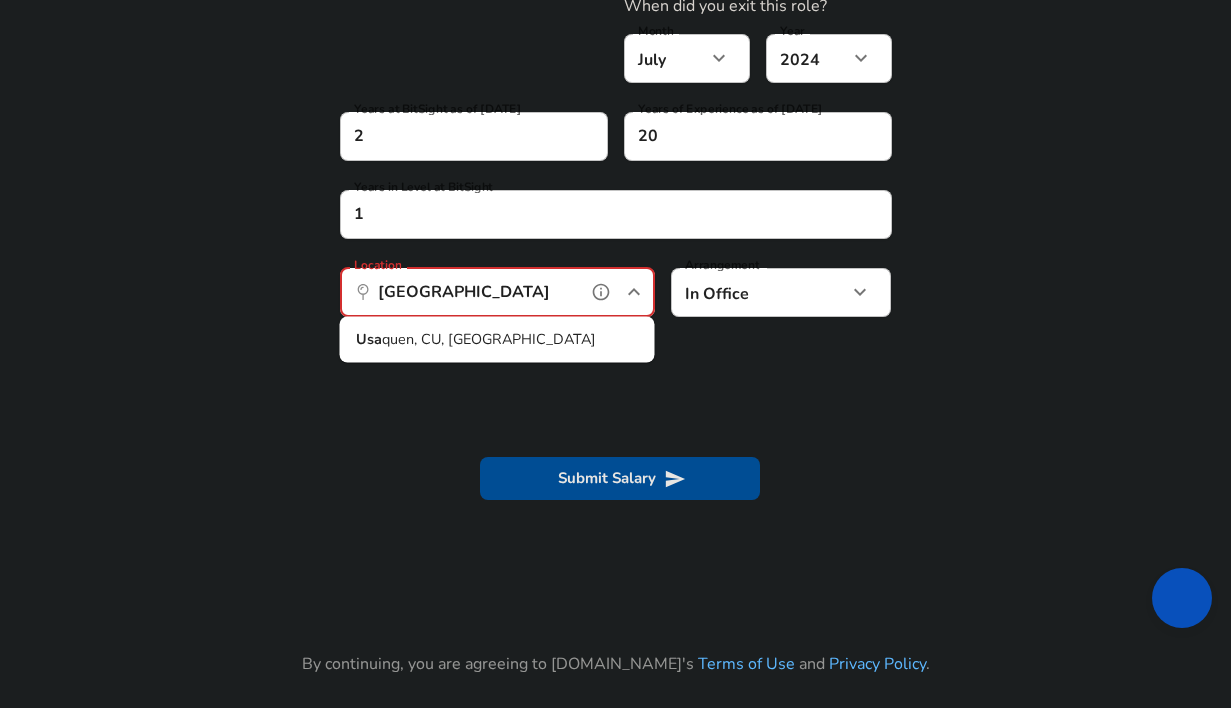 type on "N" 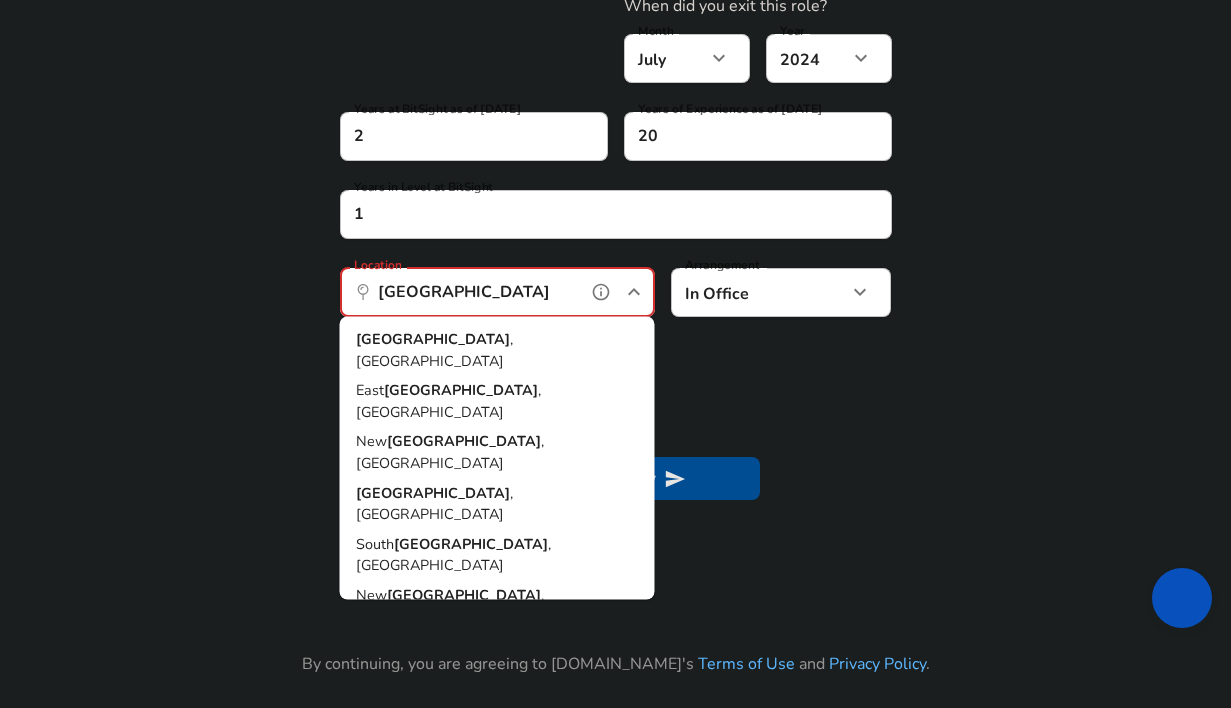 click on ", [GEOGRAPHIC_DATA]" at bounding box center (434, 350) 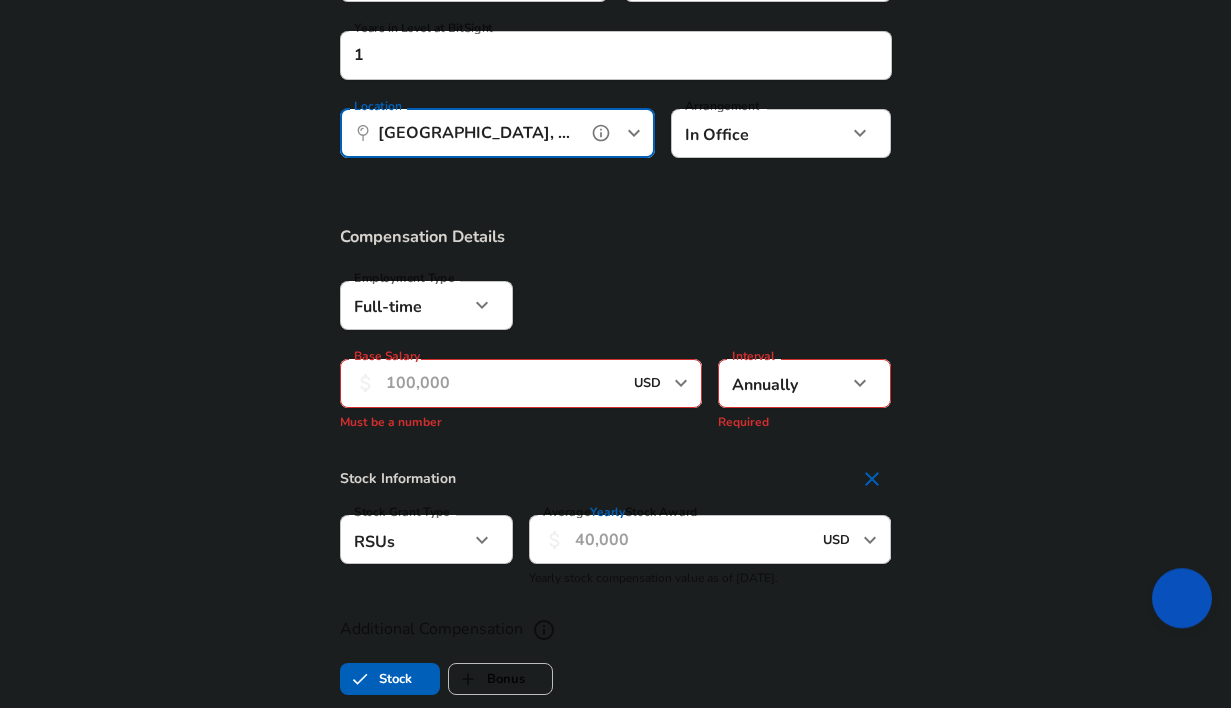 scroll, scrollTop: 1322, scrollLeft: 0, axis: vertical 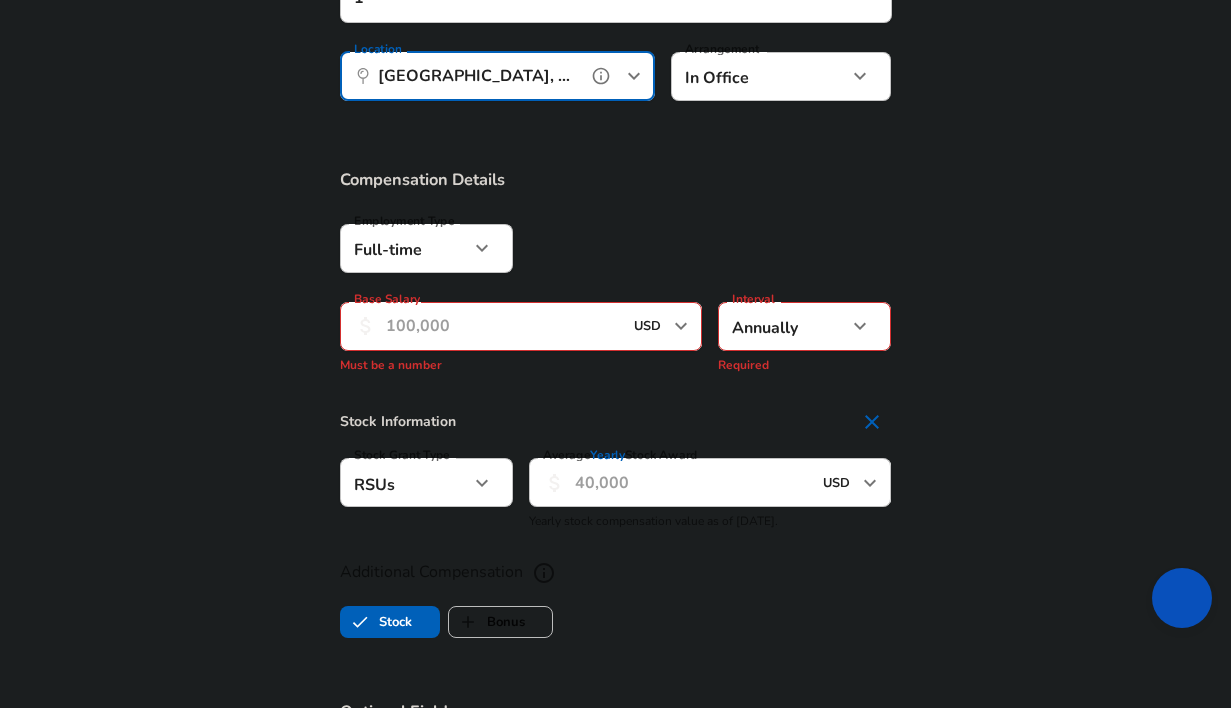 type on "[GEOGRAPHIC_DATA], [GEOGRAPHIC_DATA]" 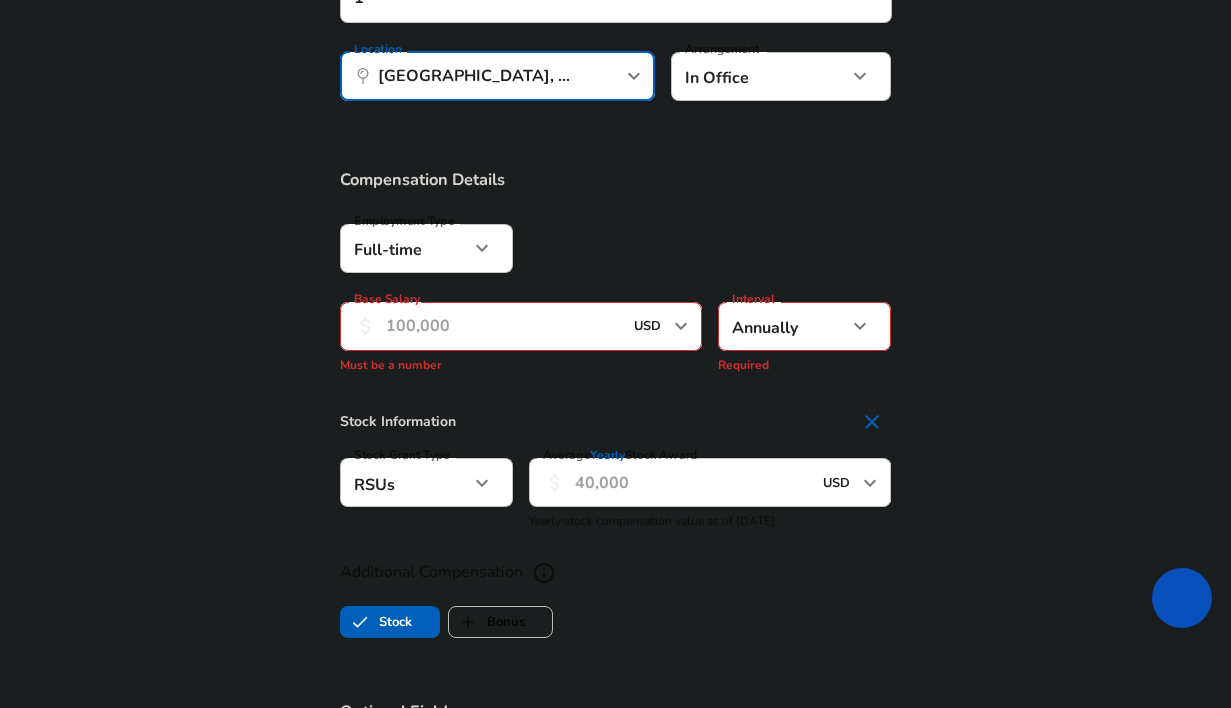 click on "Base Salary" at bounding box center [504, 326] 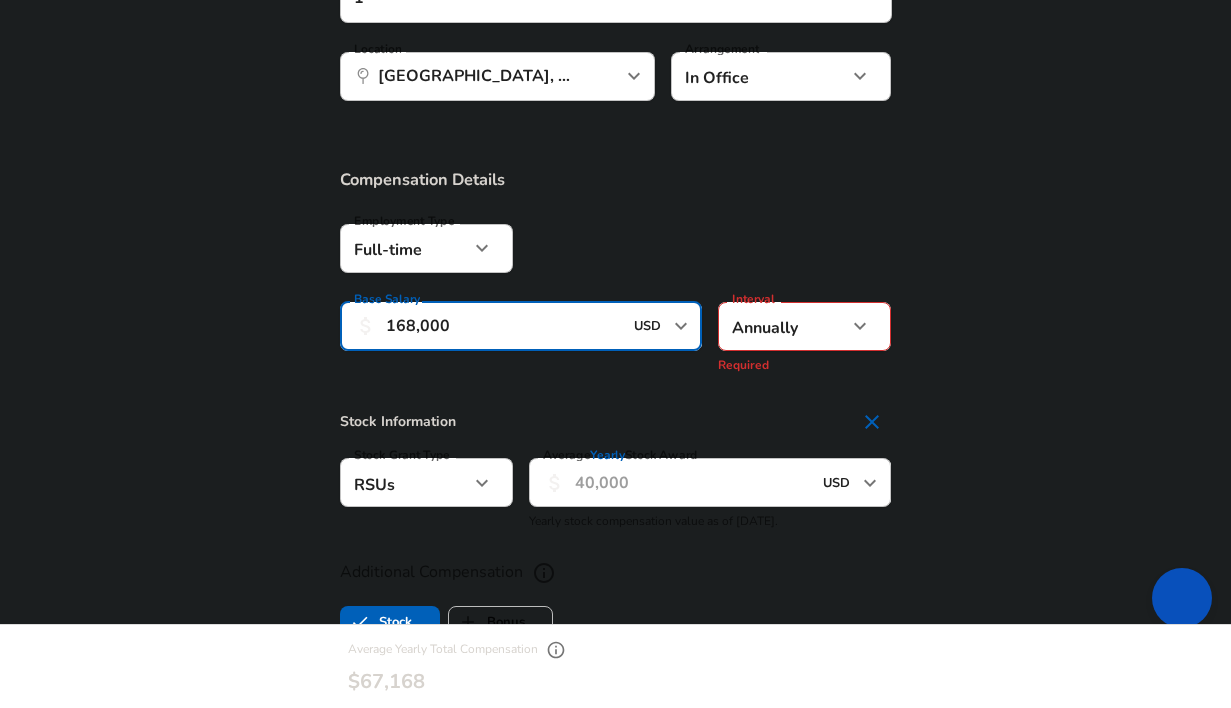 type on "168,000" 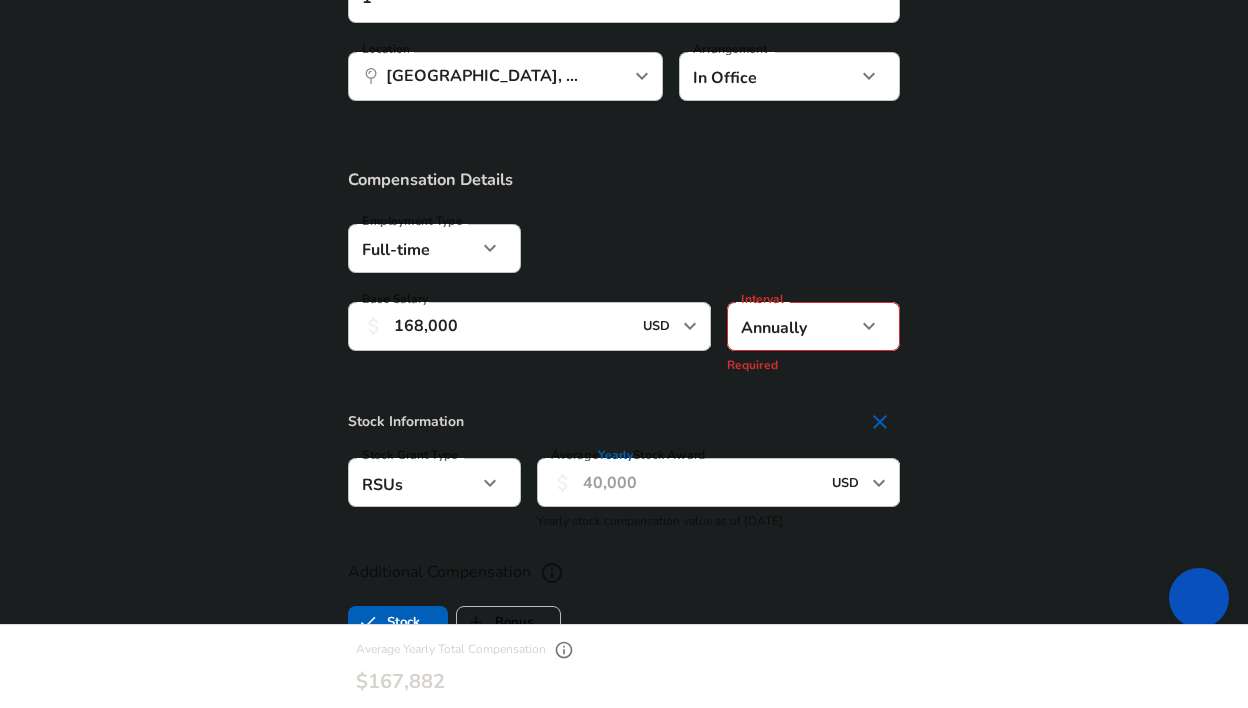 click on "Restart Add Your Salary Upload your offer letter   to verify your submission Enhance Privacy and Anonymity Yes Automatically hides specific fields until there are enough submissions to safely display the full details.   More Details Based on your submission and the data points that we have already collected, we will automatically hide and anonymize specific fields if there aren't enough data points to remain sufficiently anonymous. Company & Title Information   Enter the company you received your offer from Company BitSight Company   Select the title that closest resembles your official title. This should be similar to the title that was present on your offer letter. Title Software Engineer Title   Select a job family that best fits your role. If you can't find one, select 'Other' to enter a custom job family Job Family Software Engineer Job Family   Select a Specialization that best fits your role. If you can't find one, select 'Other' to enter a custom specialization Select Specialization Data Data   Level" at bounding box center [624, -968] 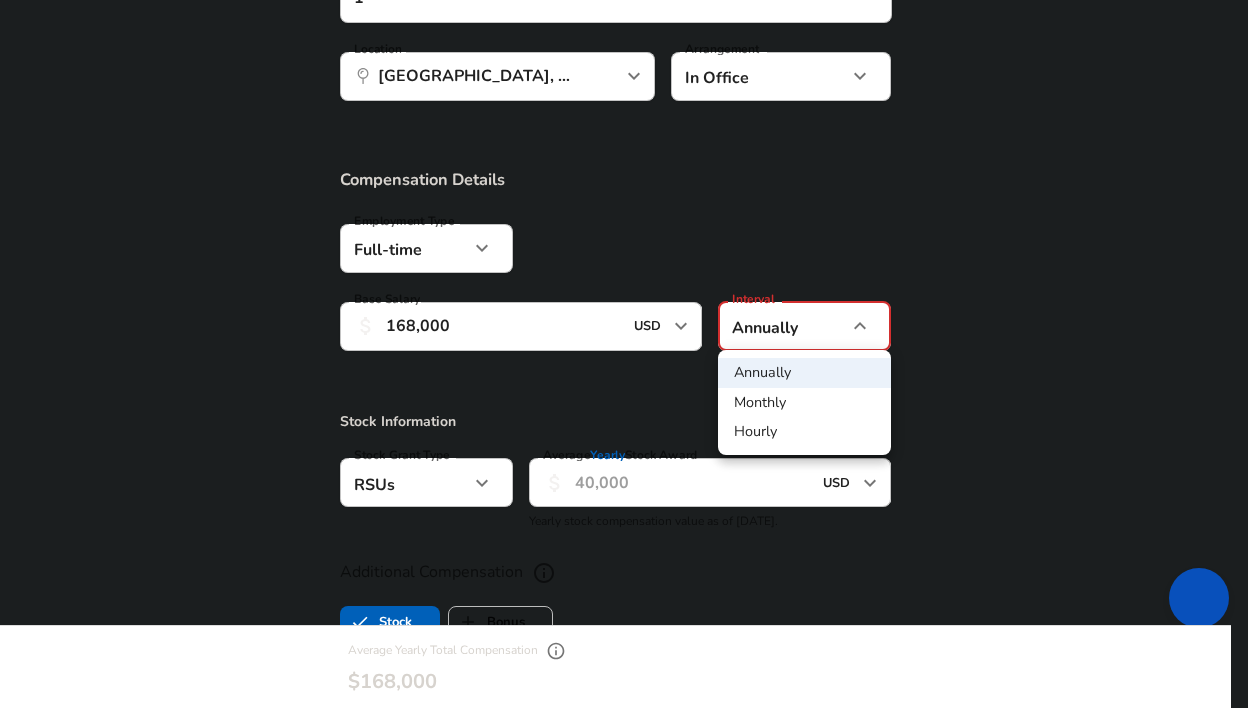 click on "Annually" at bounding box center [804, 373] 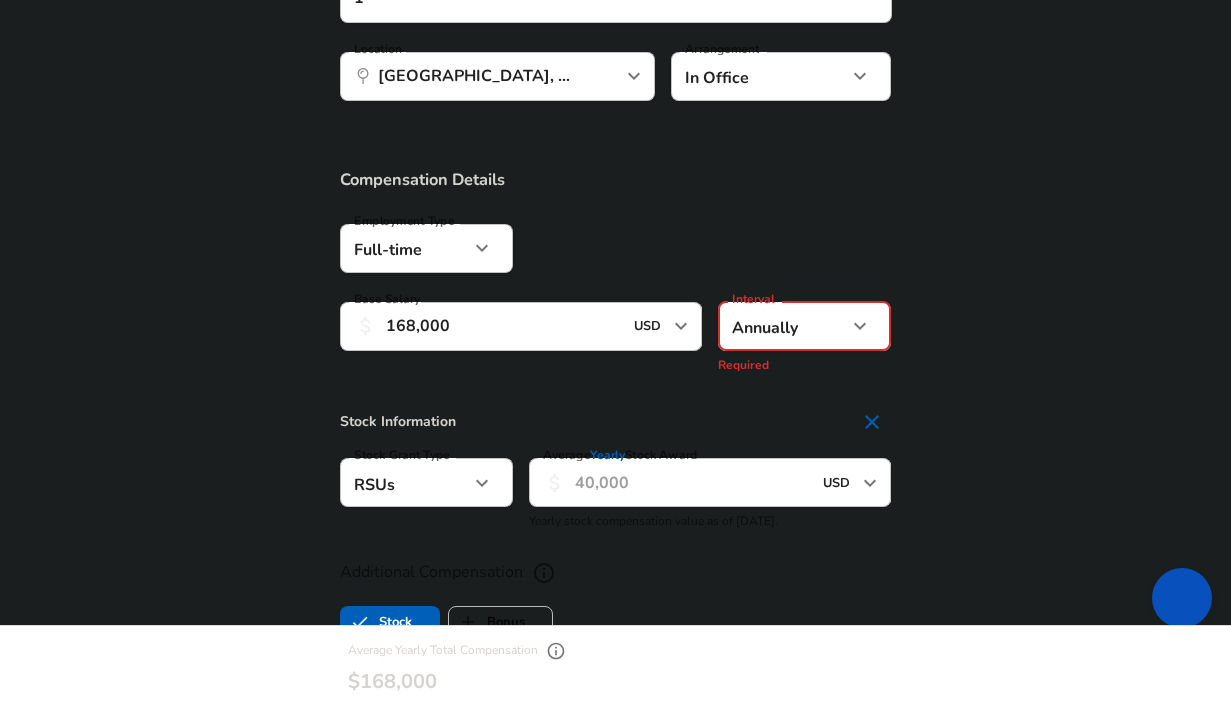 click on "Compensation Details Employment Type [DEMOGRAPHIC_DATA] full_time Employment Type Base Salary ​ 168,000 USD ​ Required Base Salary Interval Annually yearly Interval Required Stock Information  Stock Grant Type RSUs stock Stock Grant Type Average  Yearly  Stock Award ​ USD ​ Average  Yearly  Stock Award   Yearly stock compensation value as of [DATE]. Additional Compensation   Stock Bonus" at bounding box center (615, 412) 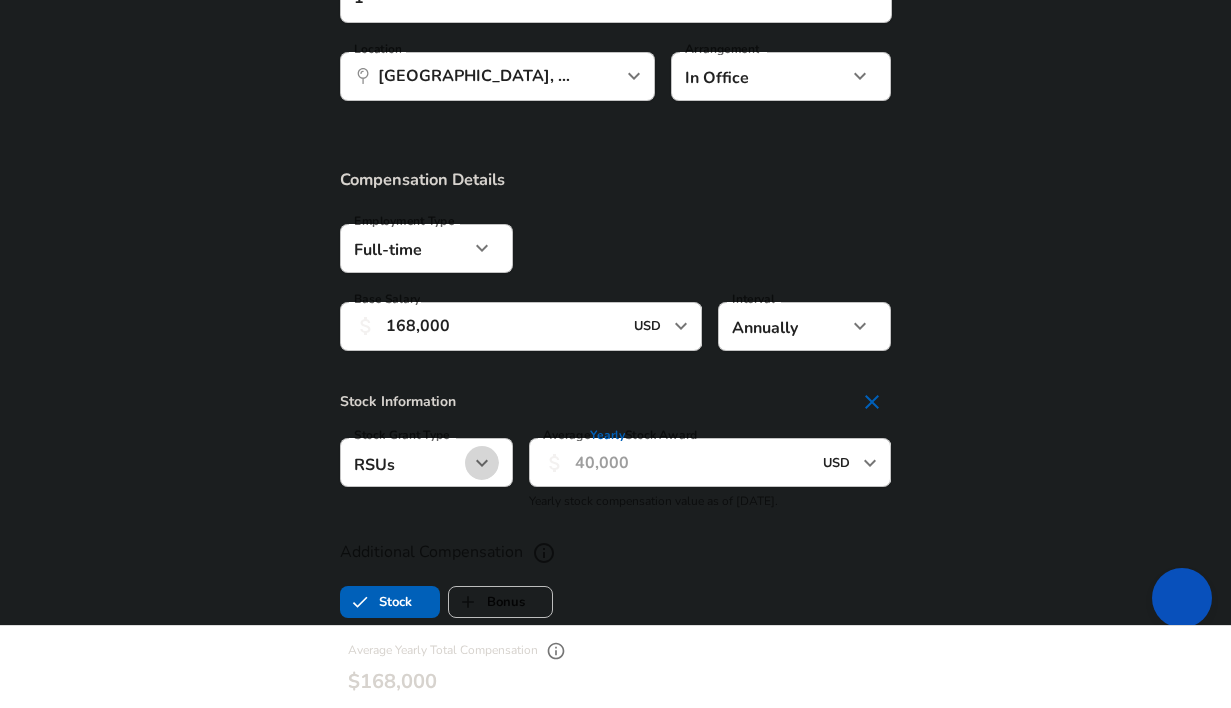 click 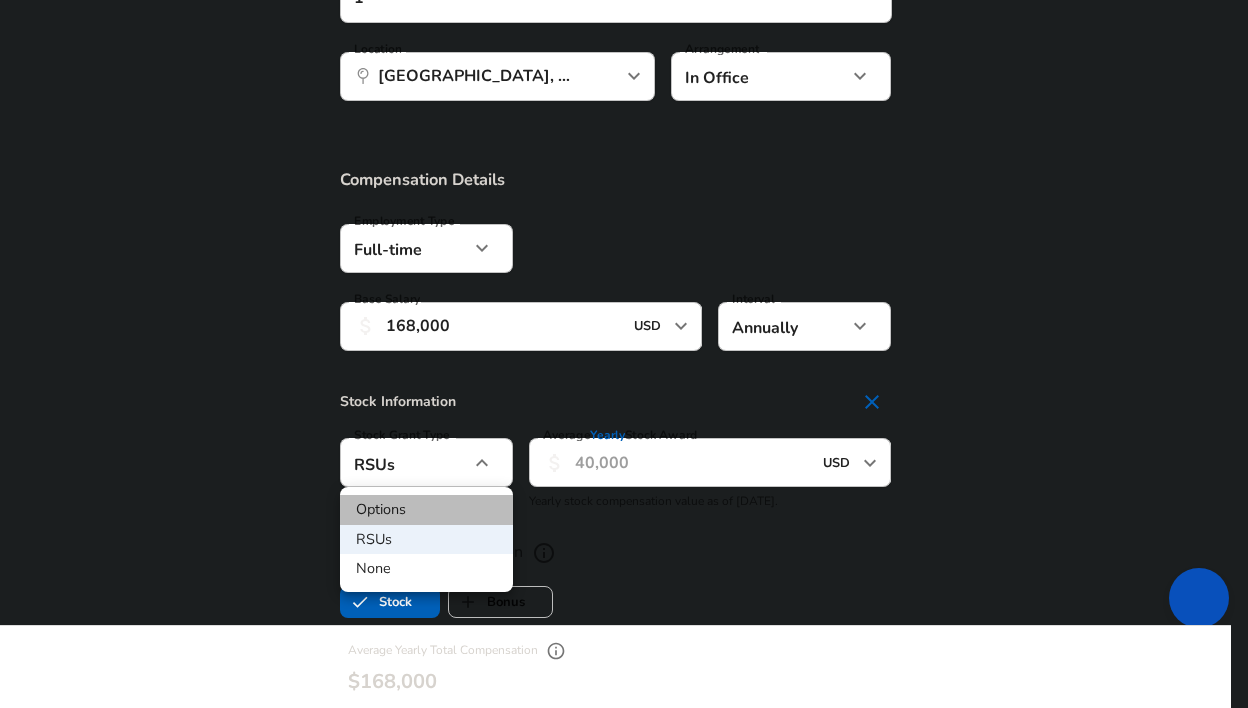 click on "Options" at bounding box center (426, 510) 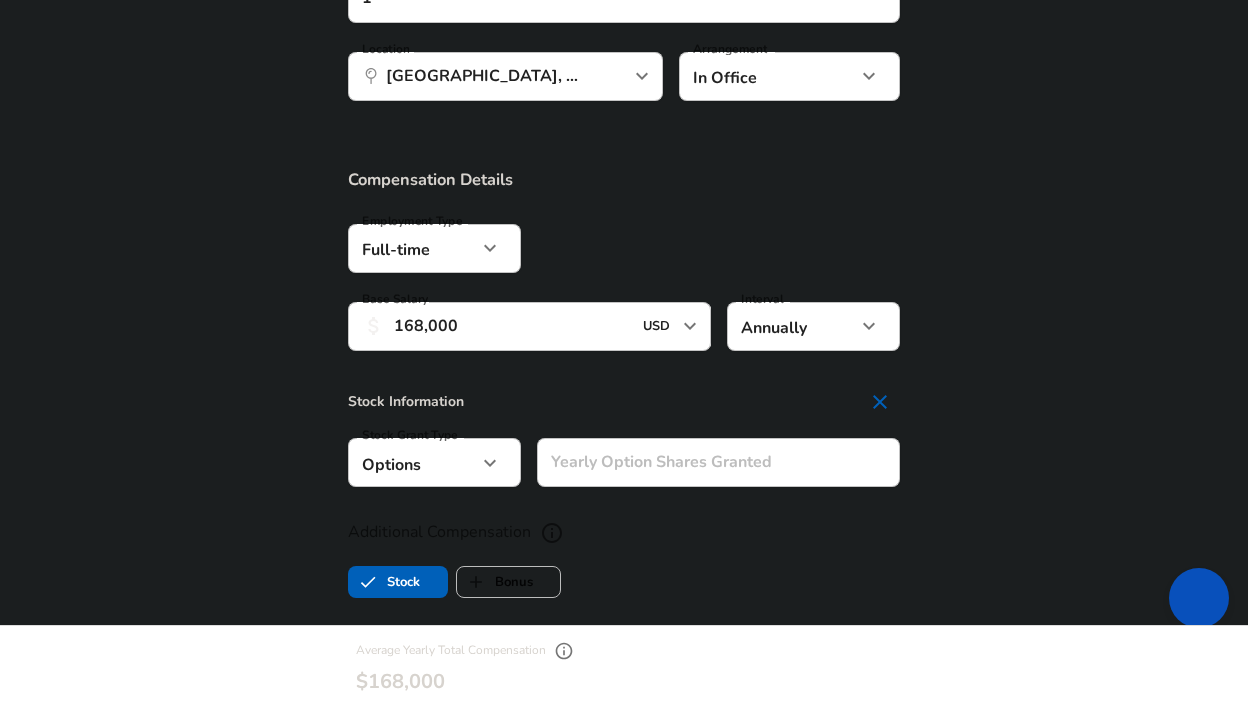 type on "option" 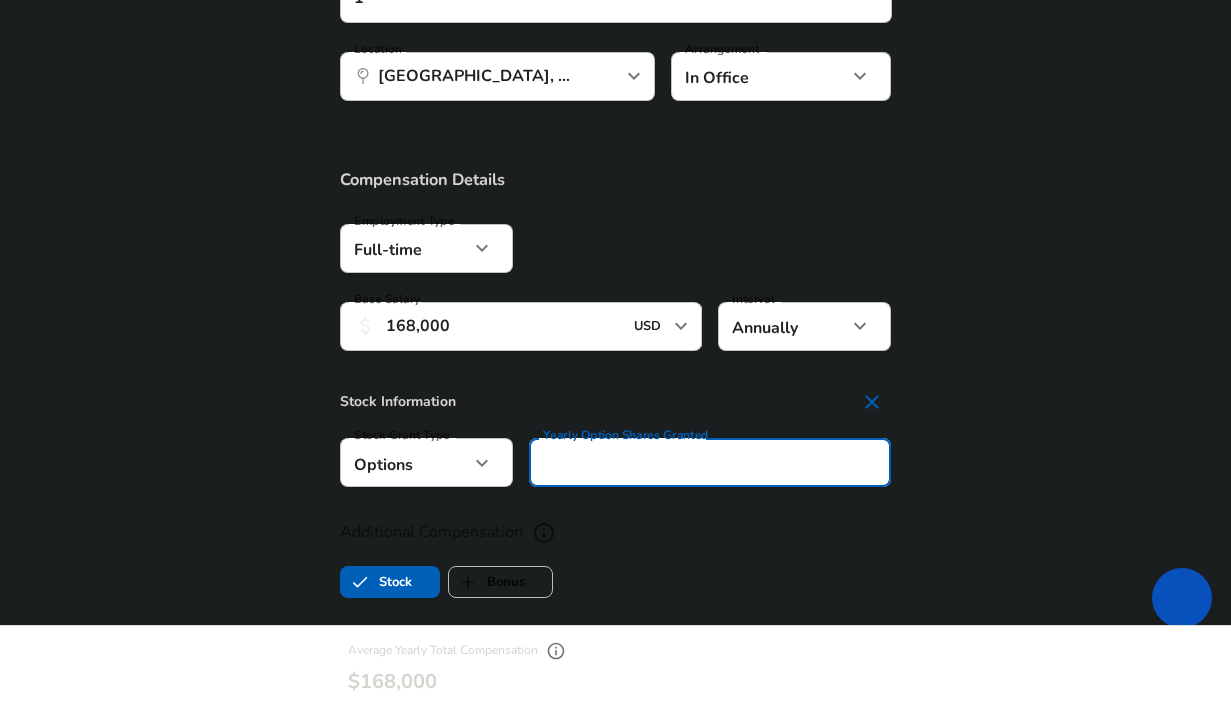 click on "Yearly Option Shares Granted" at bounding box center (710, 462) 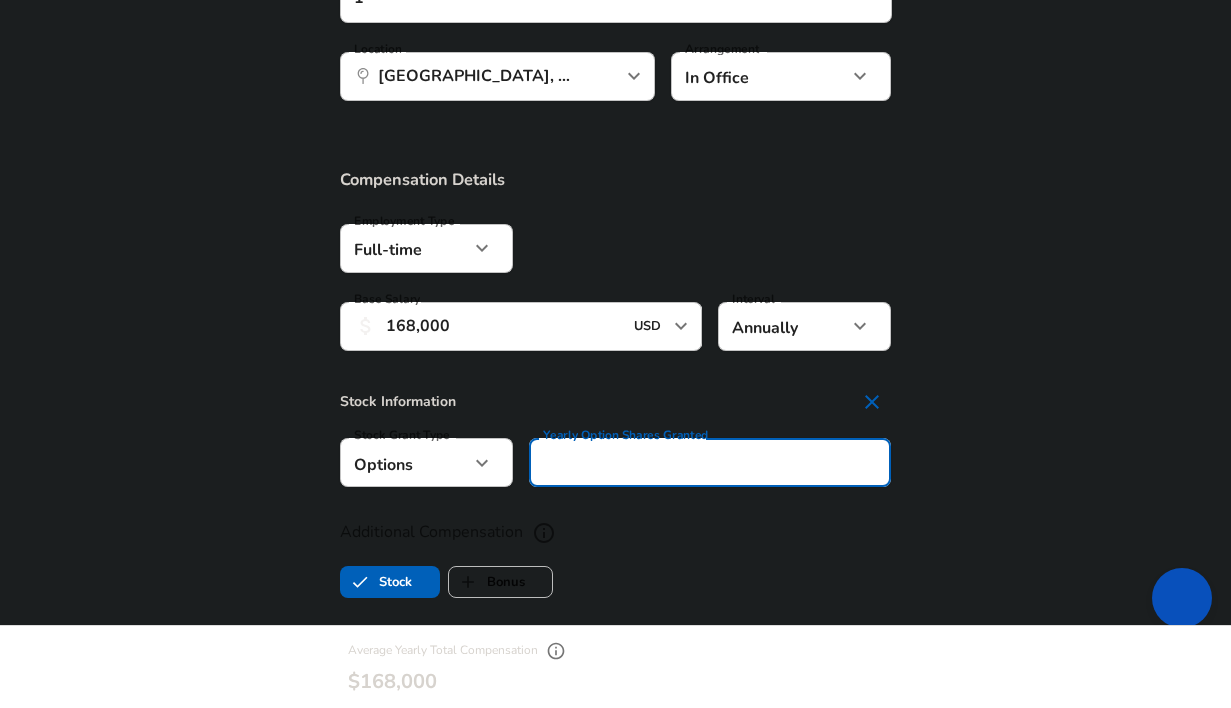 click 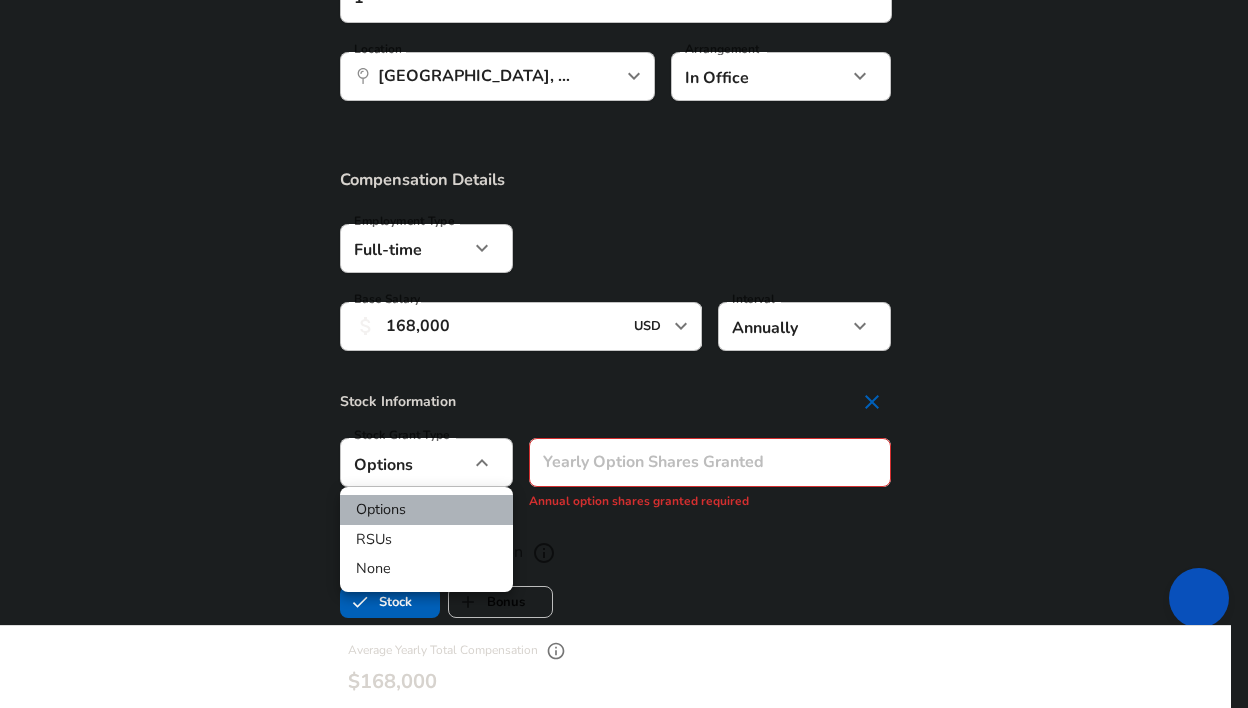 click on "Options" at bounding box center [426, 510] 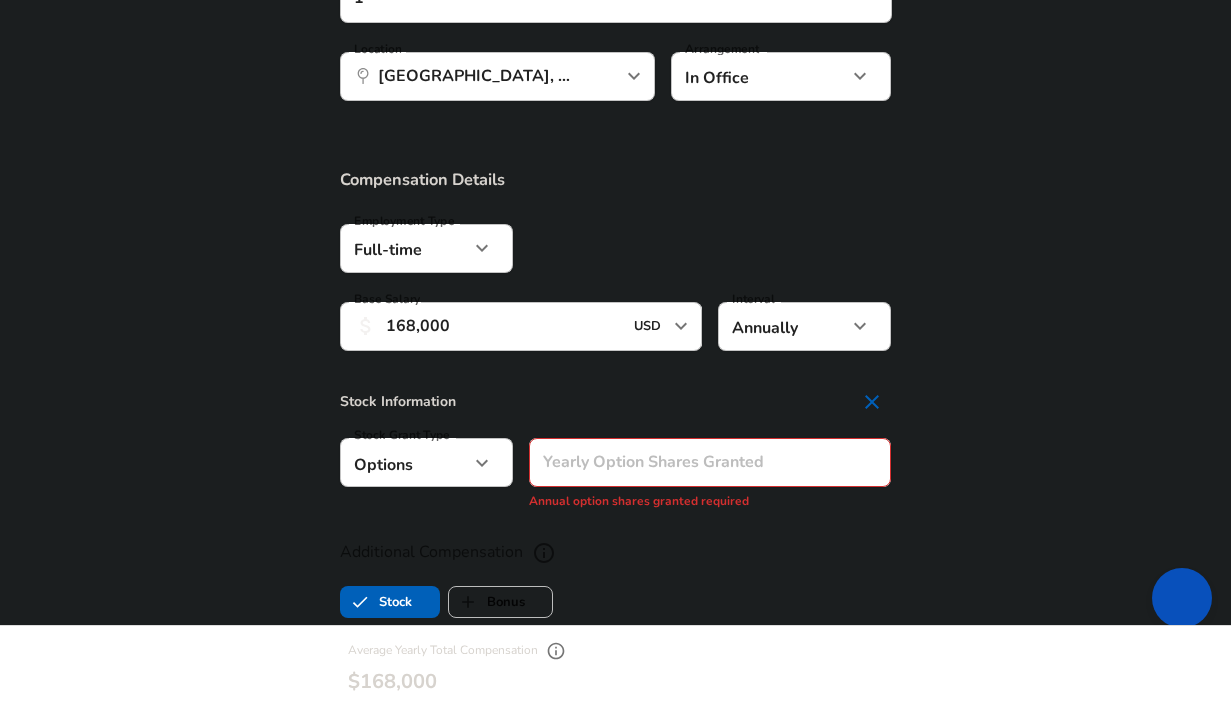 click on "Yearly Option Shares Granted" at bounding box center [710, 462] 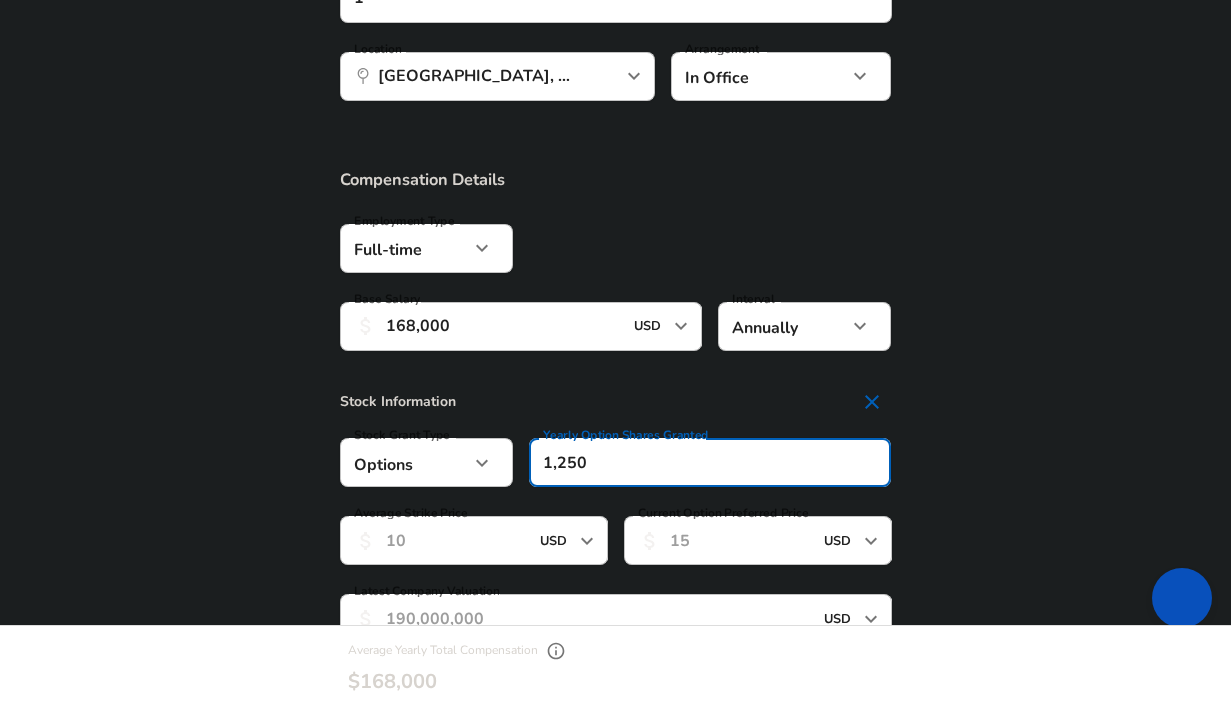 type on "1,250" 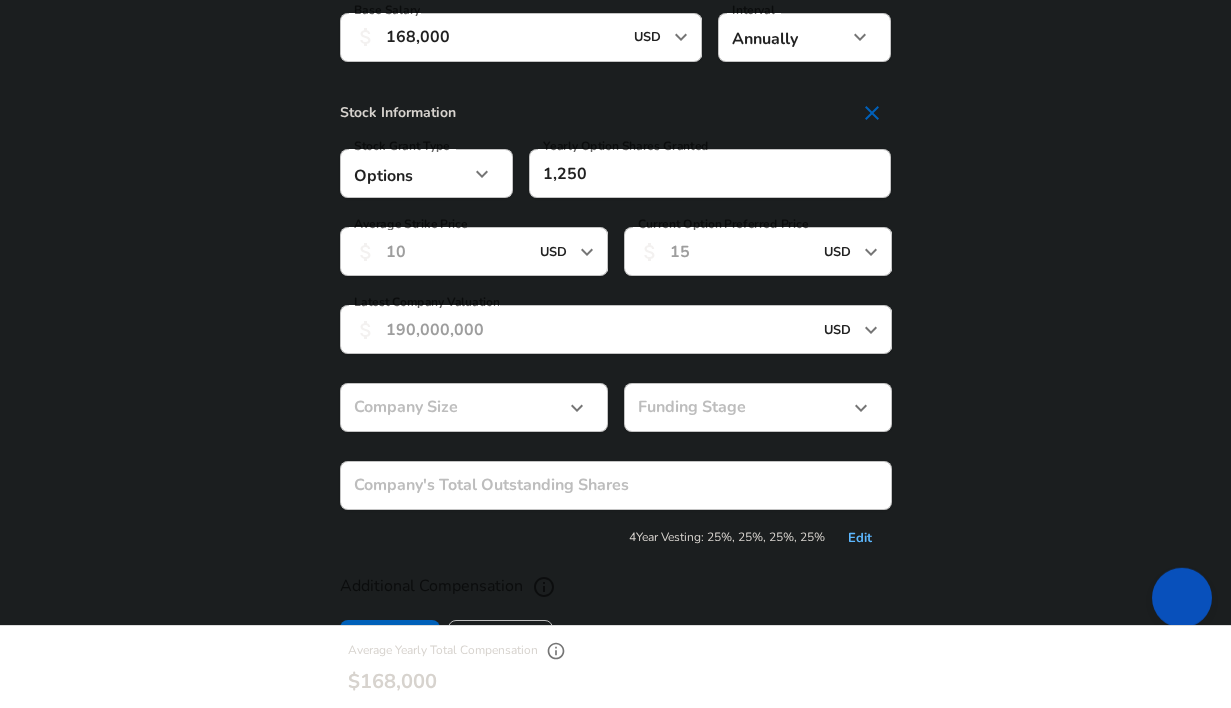 scroll, scrollTop: 1646, scrollLeft: 0, axis: vertical 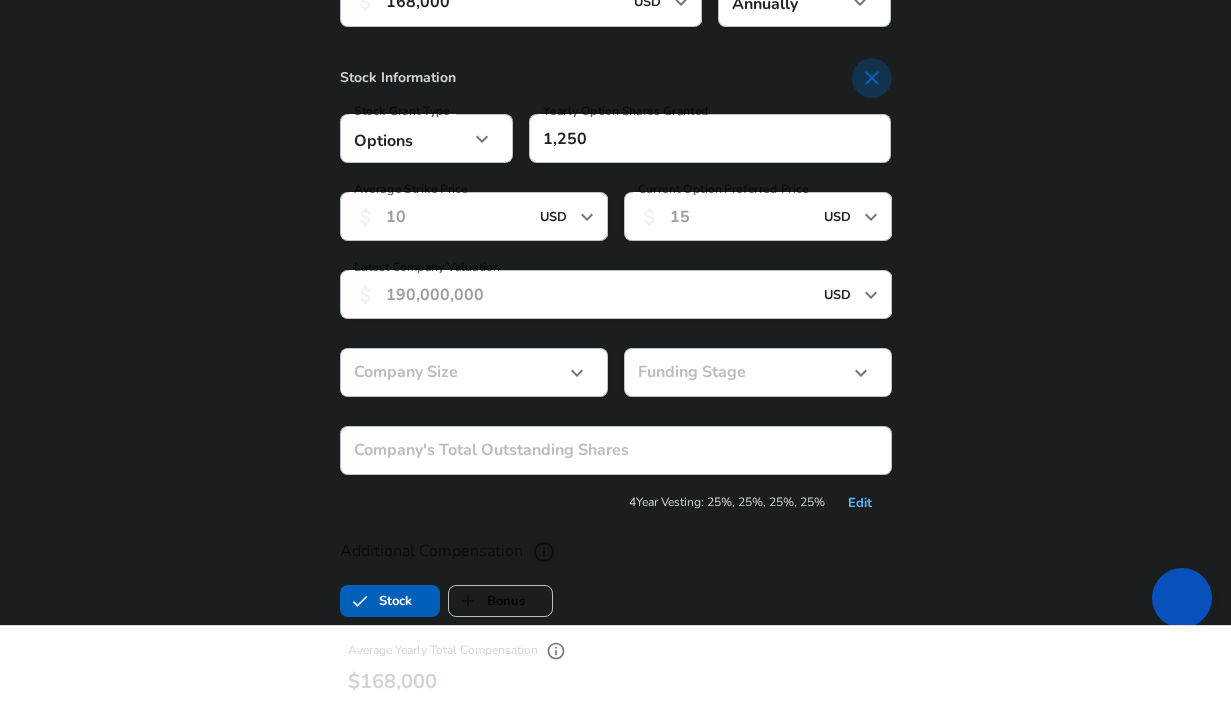 click 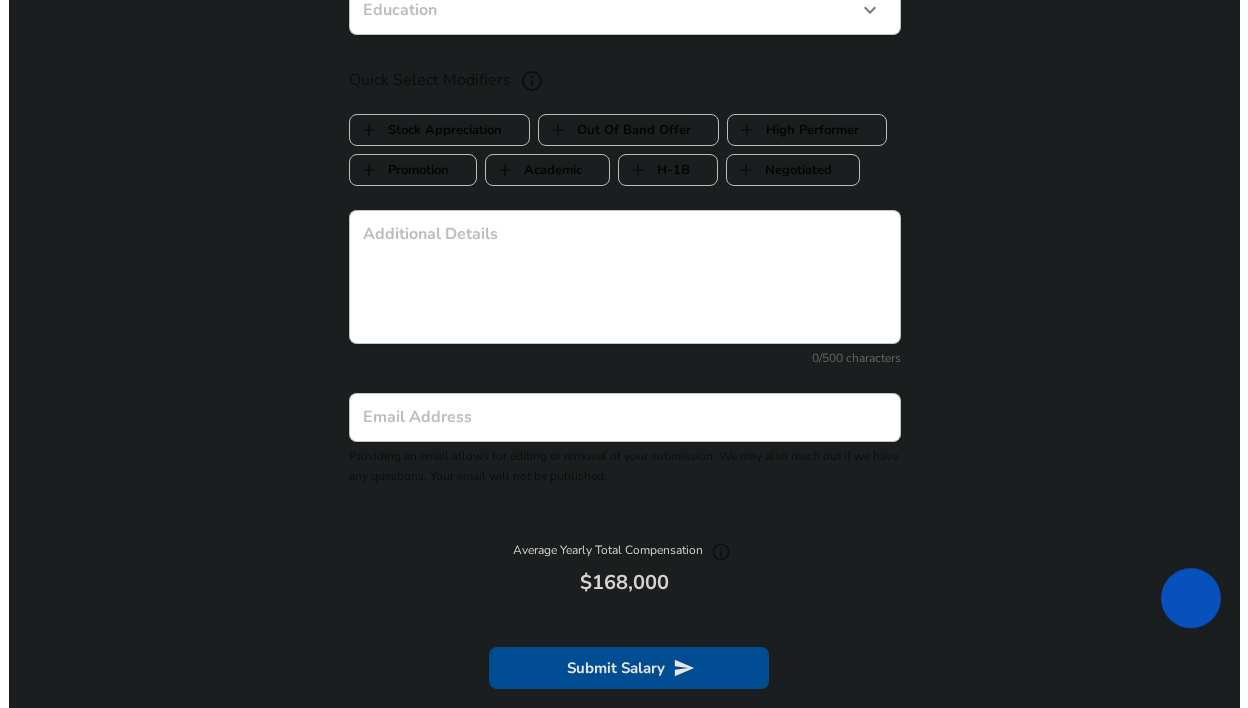 scroll, scrollTop: 2078, scrollLeft: 0, axis: vertical 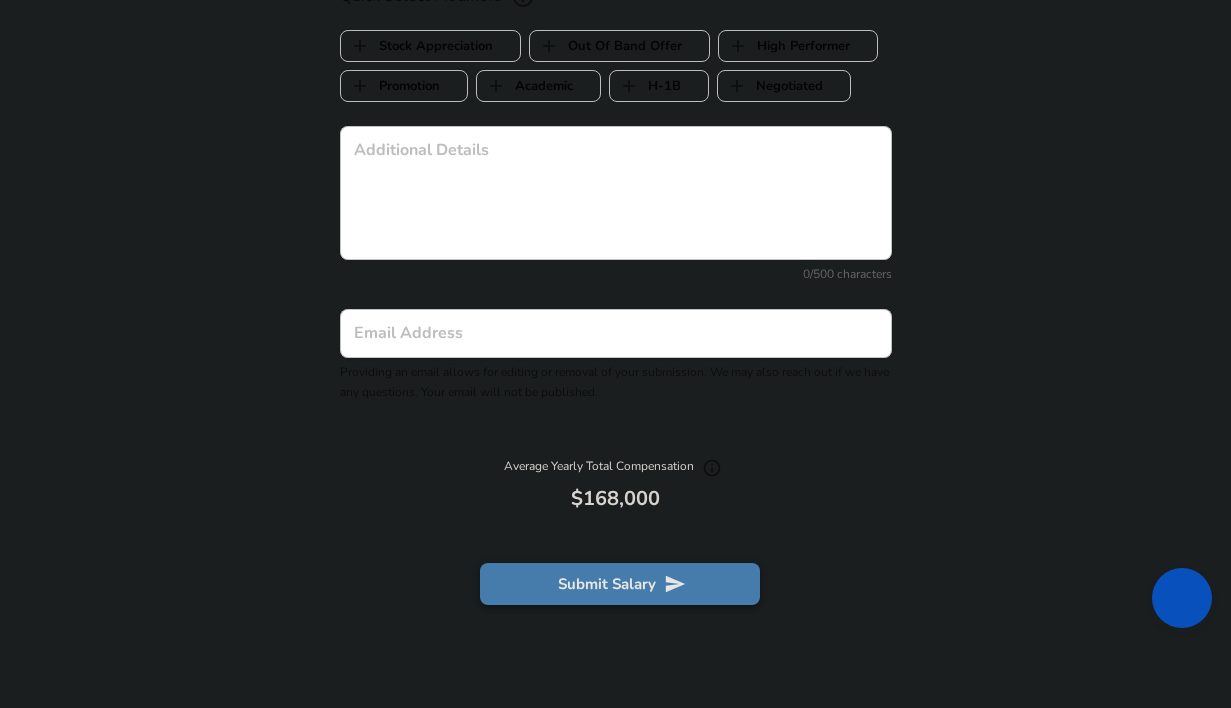 click on "Submit Salary" at bounding box center (620, 584) 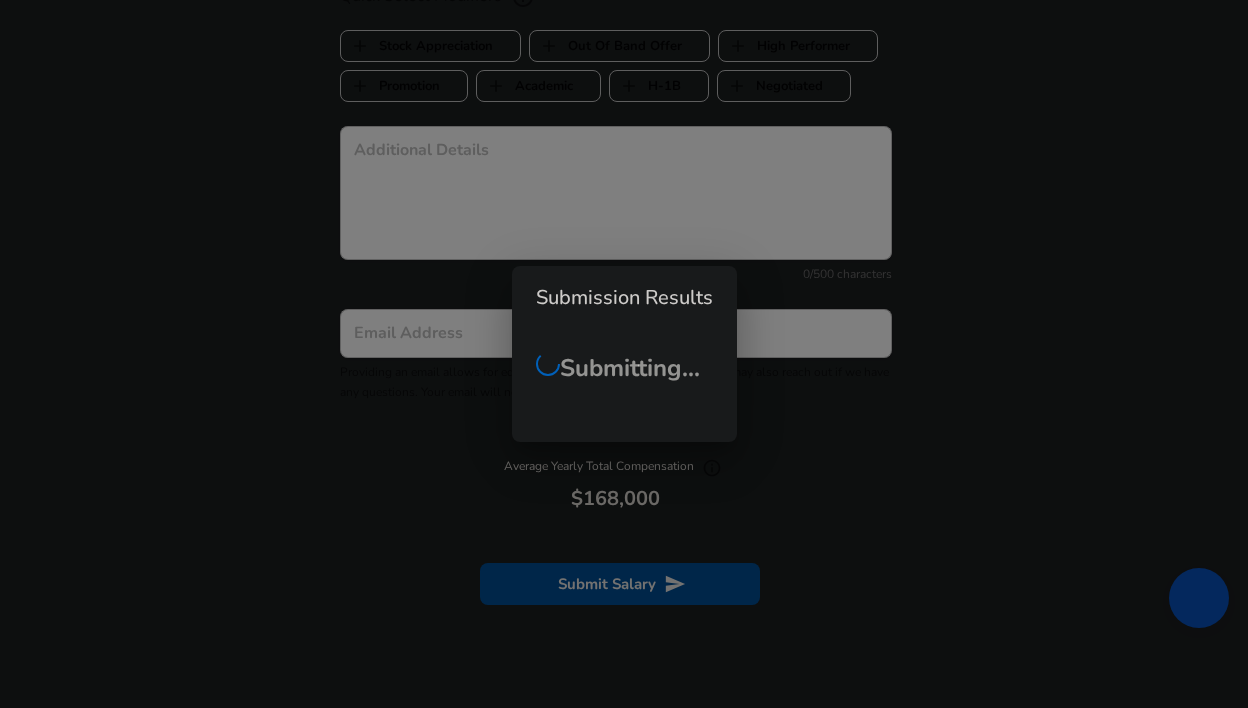 checkbox on "false" 